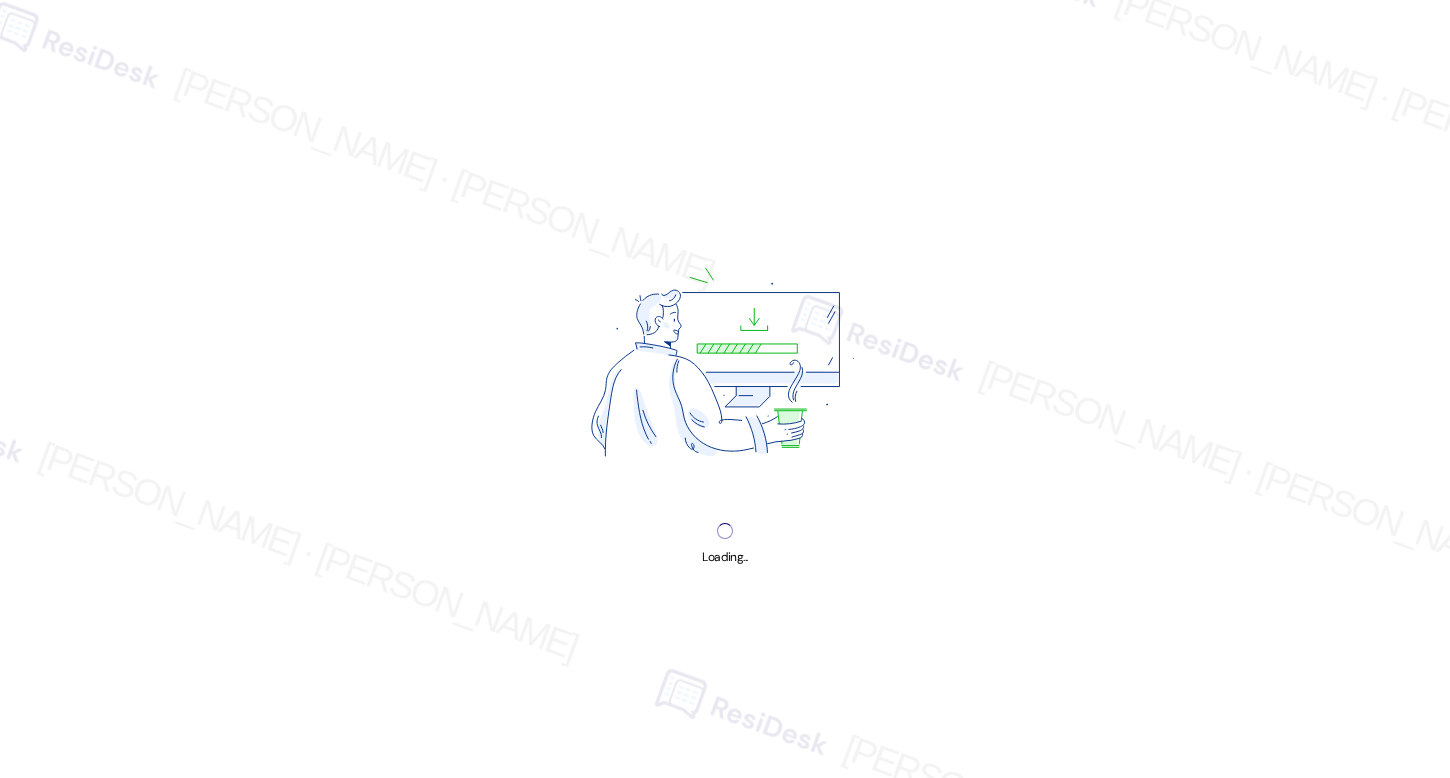 scroll, scrollTop: 0, scrollLeft: 0, axis: both 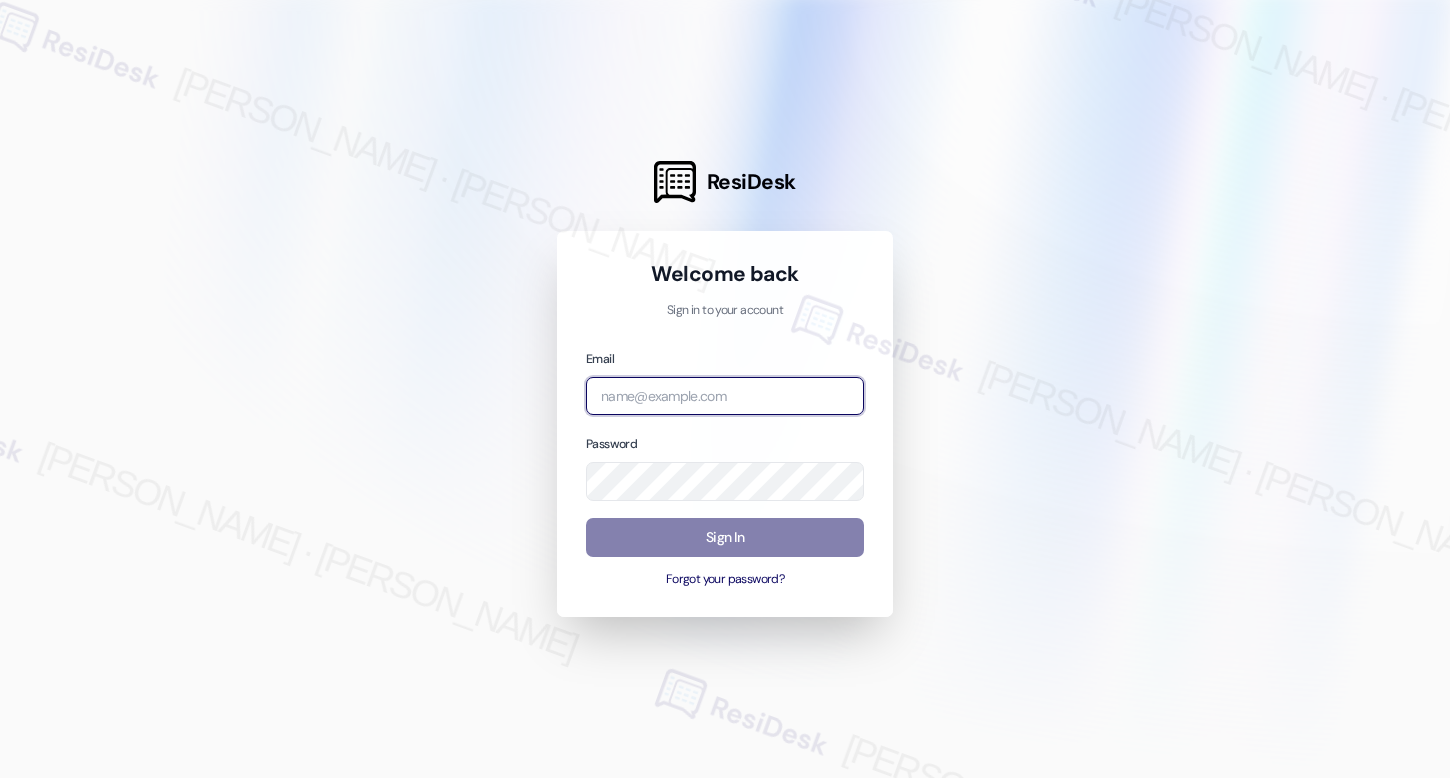 click at bounding box center (725, 396) 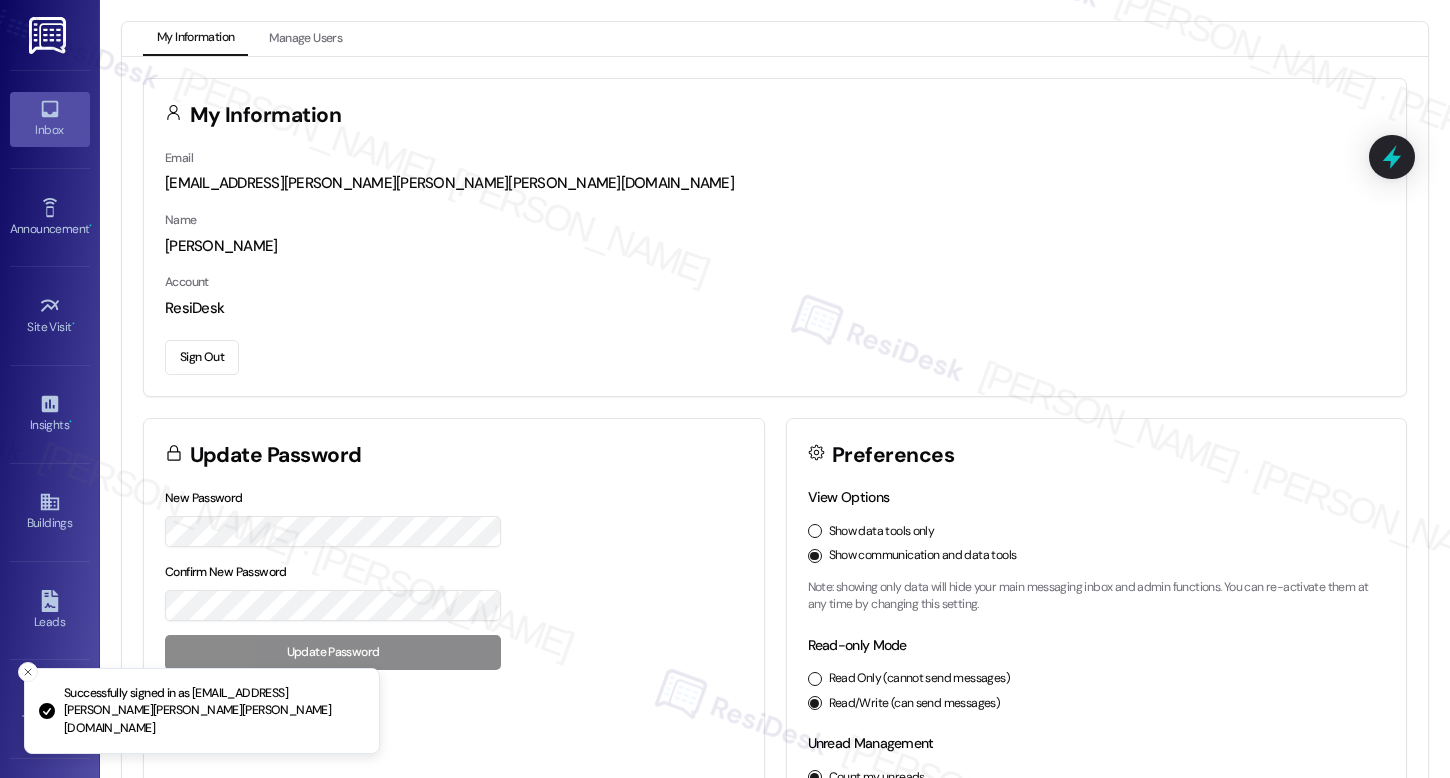 click on "Inbox" at bounding box center (50, 130) 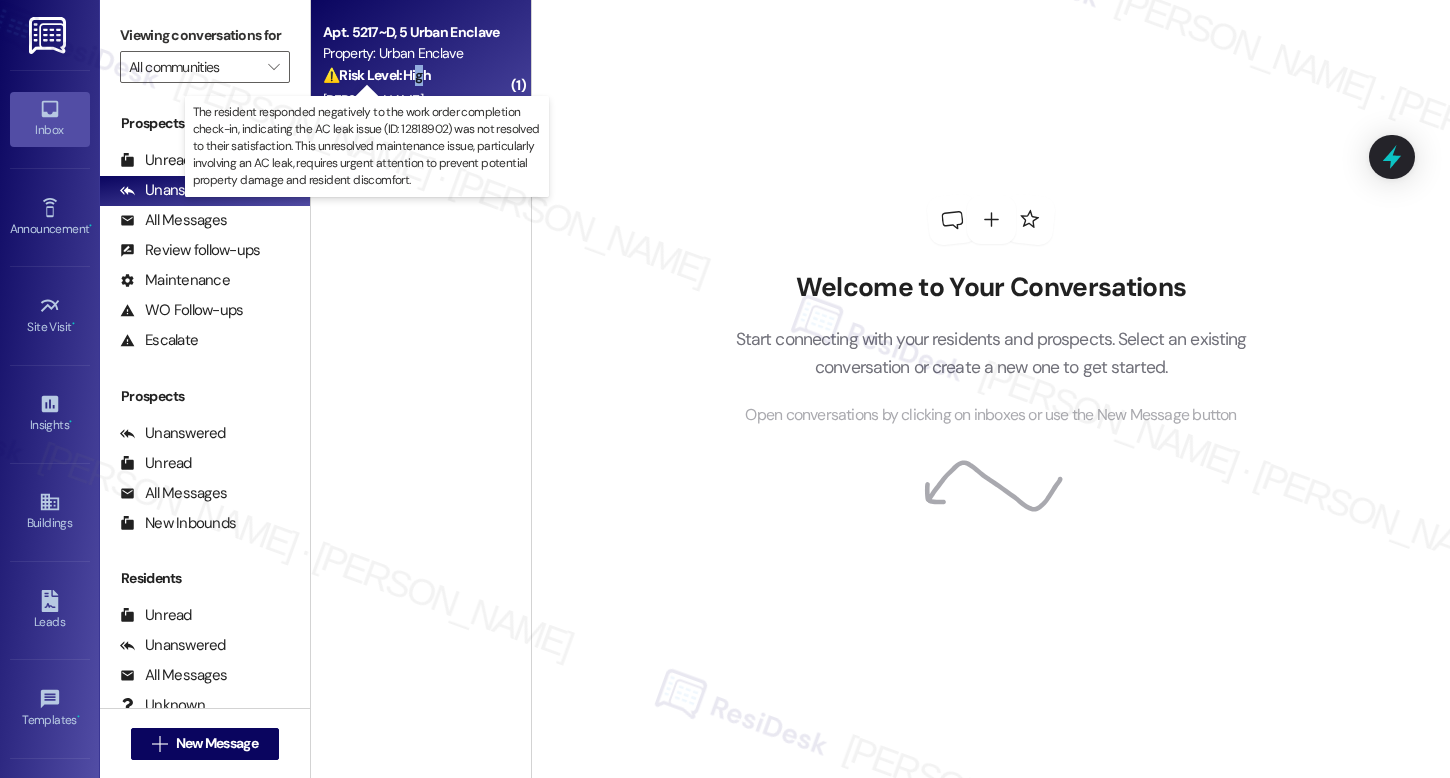 click on "⚠️  Risk Level:  High" at bounding box center [377, 75] 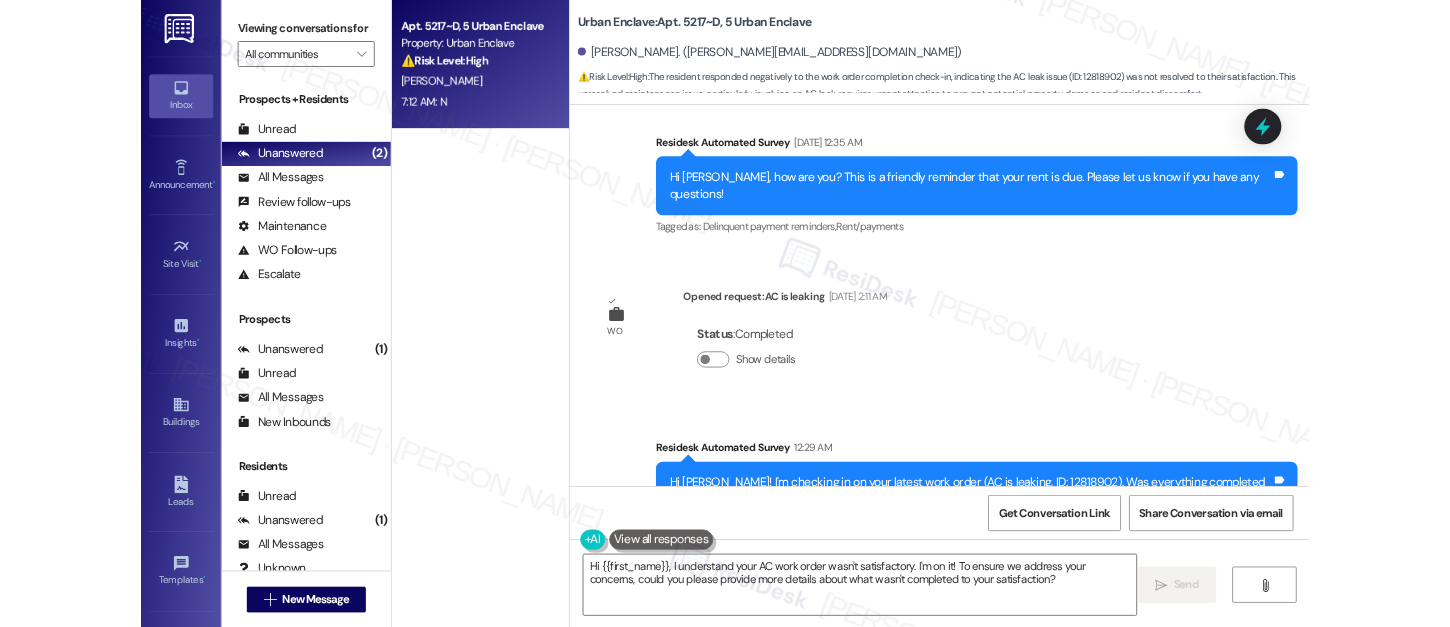 scroll, scrollTop: 5839, scrollLeft: 0, axis: vertical 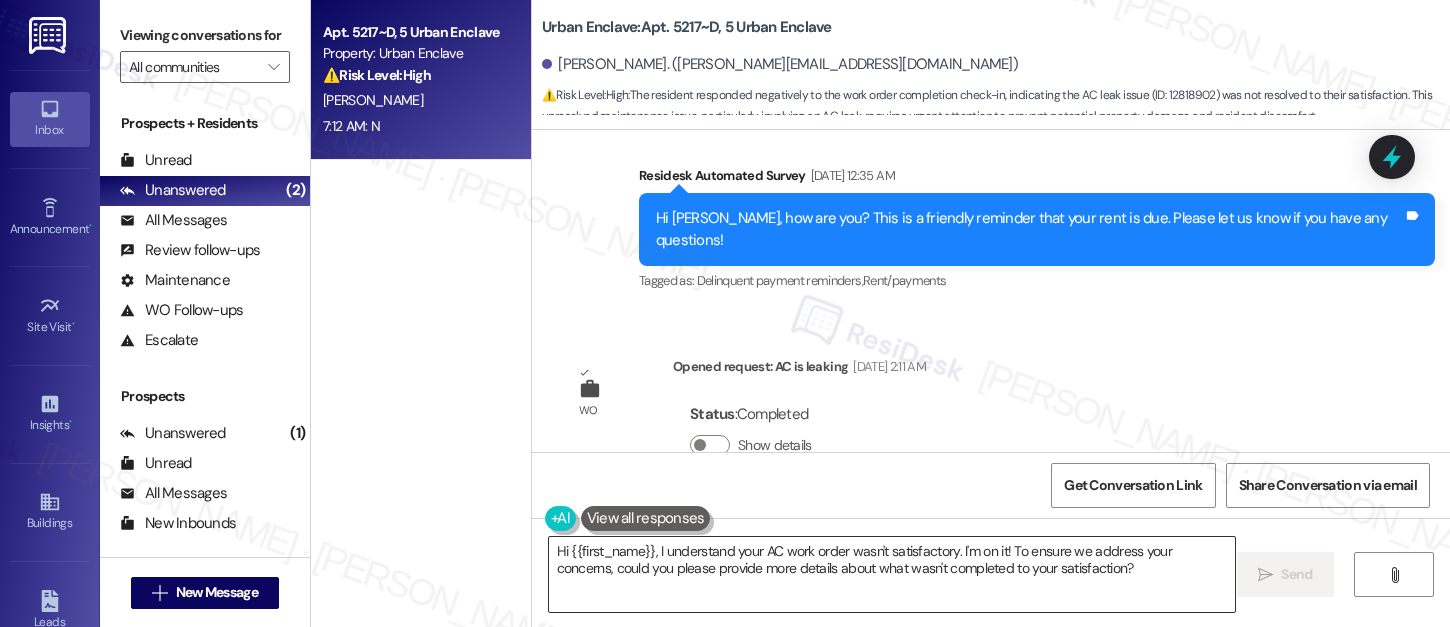 click on "Hi {{first_name}}, I understand your AC work order wasn't satisfactory. I'm on it! To ensure we address your concerns, could you please provide more details about what wasn't completed to your satisfaction?" at bounding box center (892, 574) 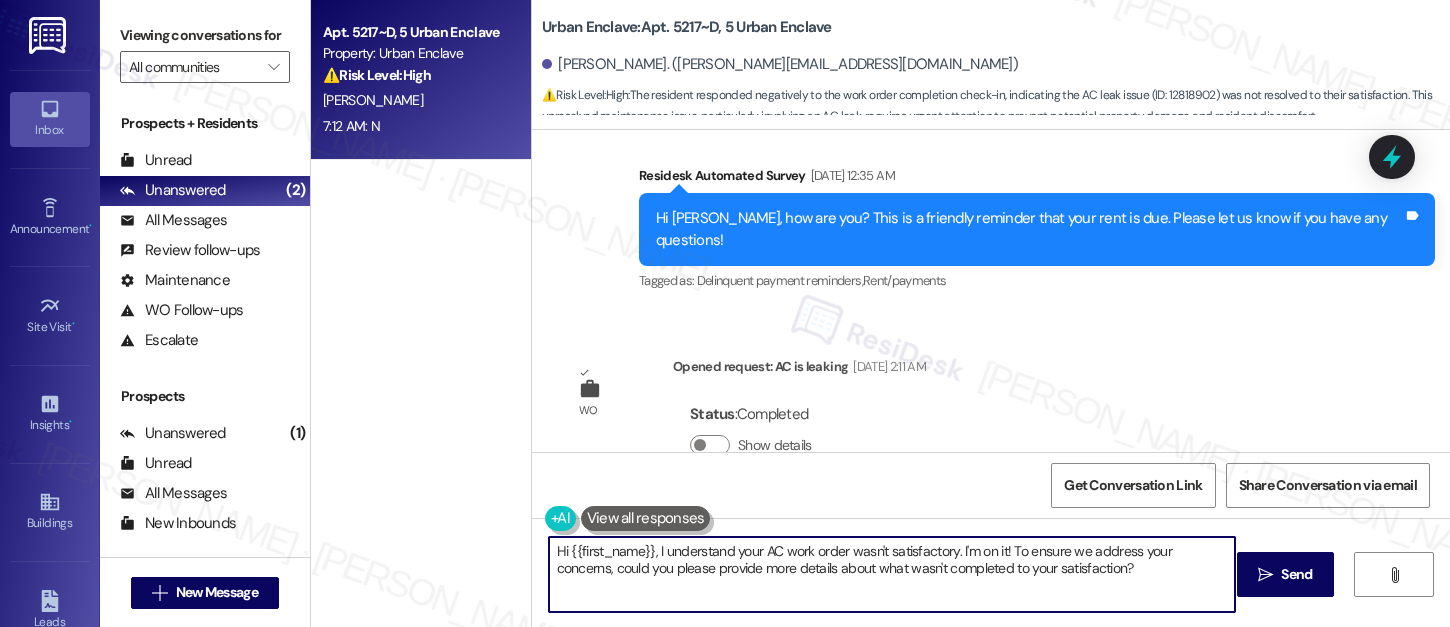 click on "Hi {{first_name}}, I understand your AC work order wasn't satisfactory. I'm on it! To ensure we address your concerns, could you please provide more details about what wasn't completed to your satisfaction?" at bounding box center [892, 574] 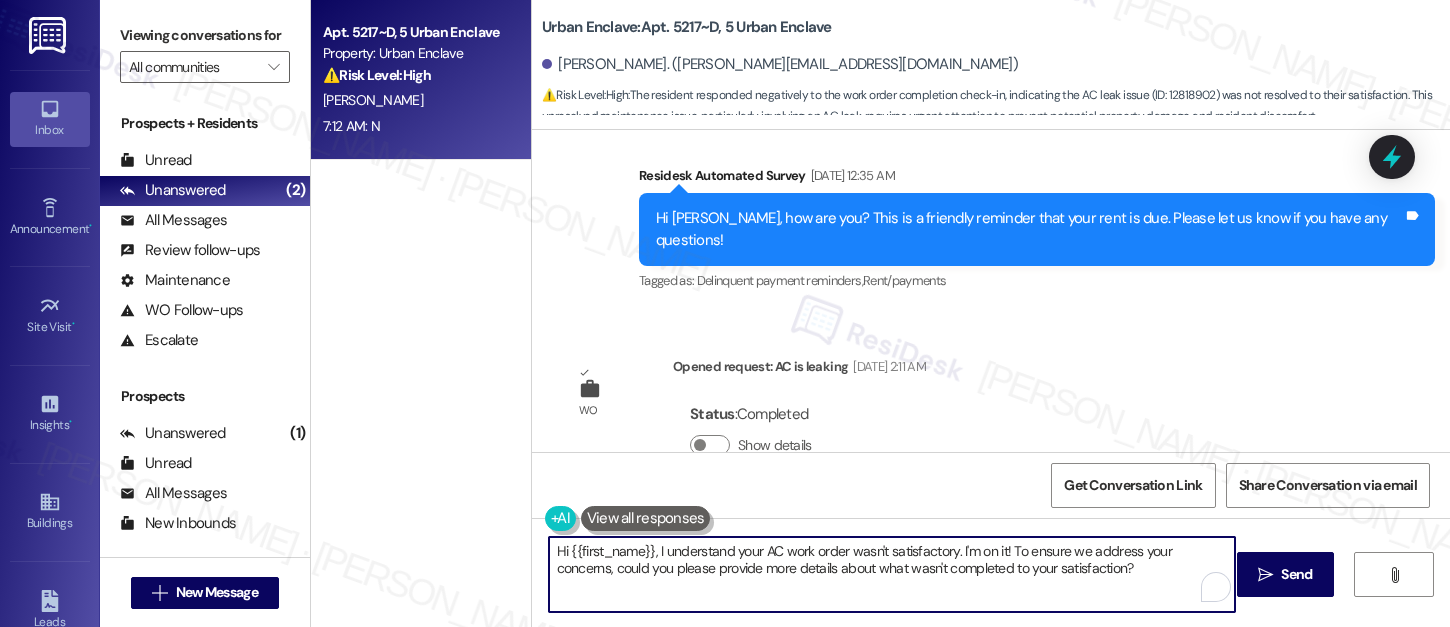 click on "Hi {{first_name}}, I understand your AC work order wasn't satisfactory. I'm on it! To ensure we address your concerns, could you please provide more details about what wasn't completed to your satisfaction?" at bounding box center [892, 574] 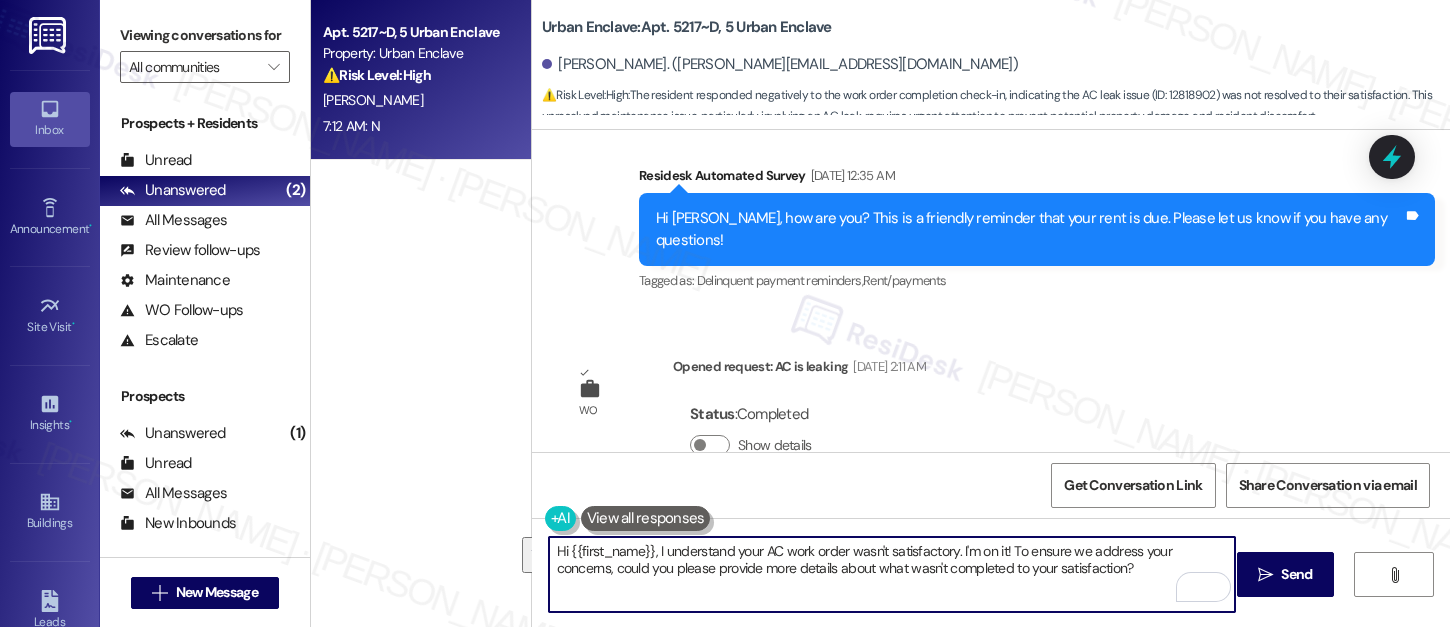 paste on "! I'm sorry to hear that the request hasn't been resolved yet. Has the maintenance team been to your home at all" 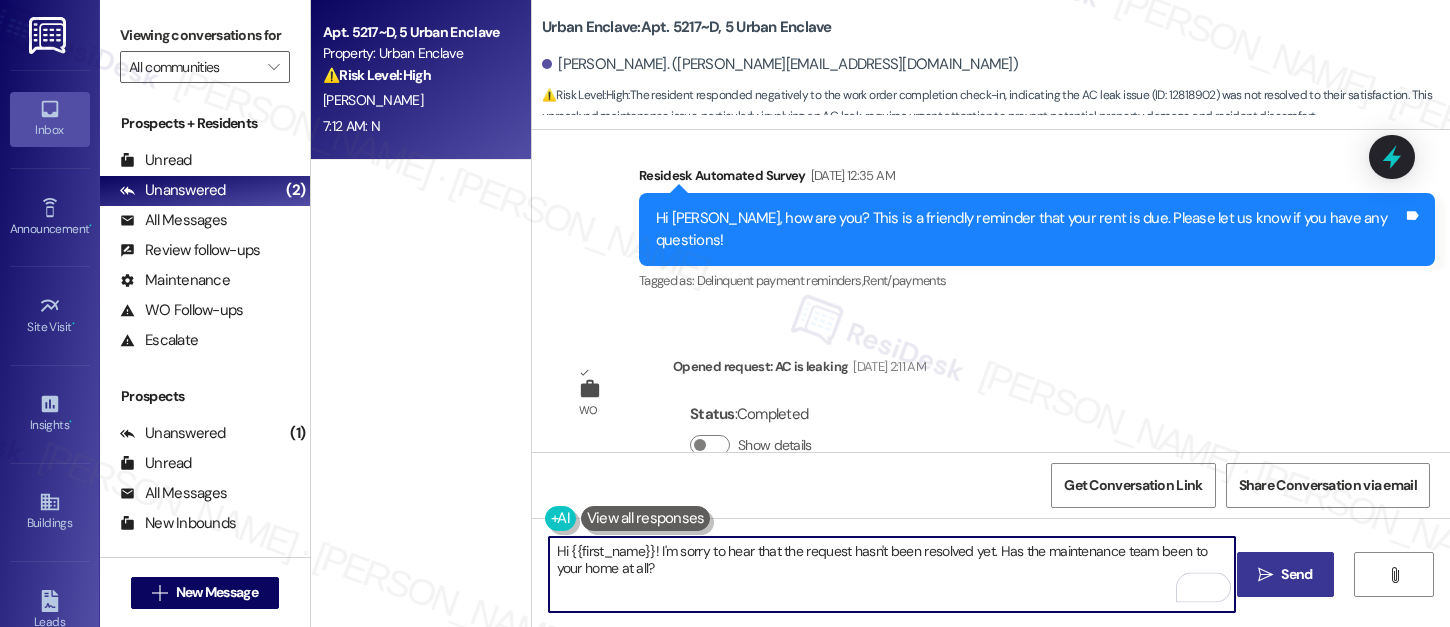 type on "Hi {{first_name}}! I'm sorry to hear that the request hasn't been resolved yet. Has the maintenance team been to your home at all?" 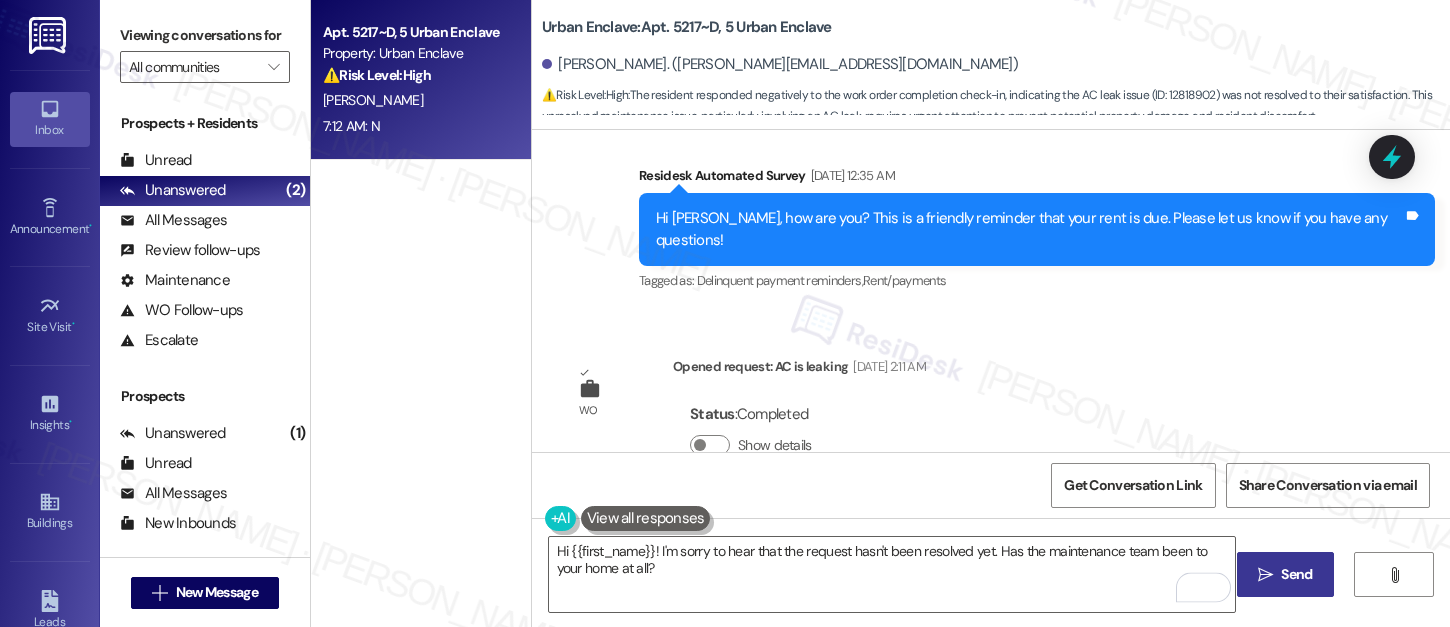 click on " Send" at bounding box center (1285, 574) 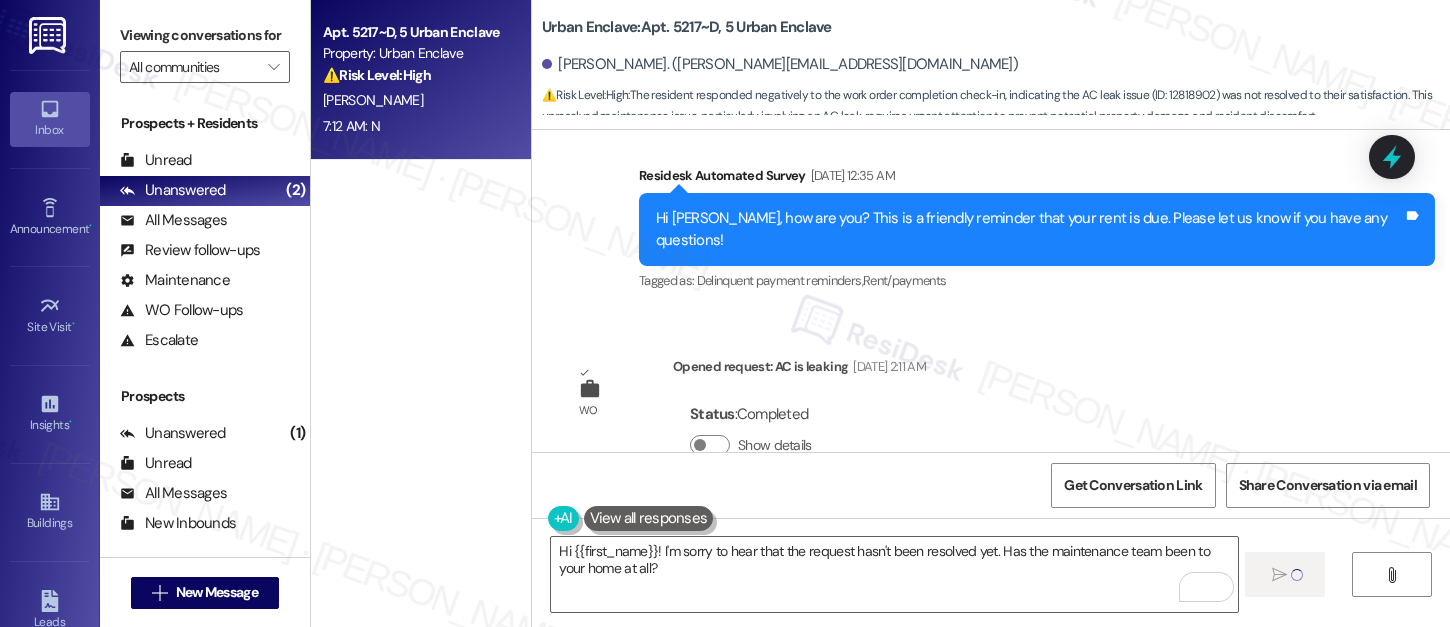 type 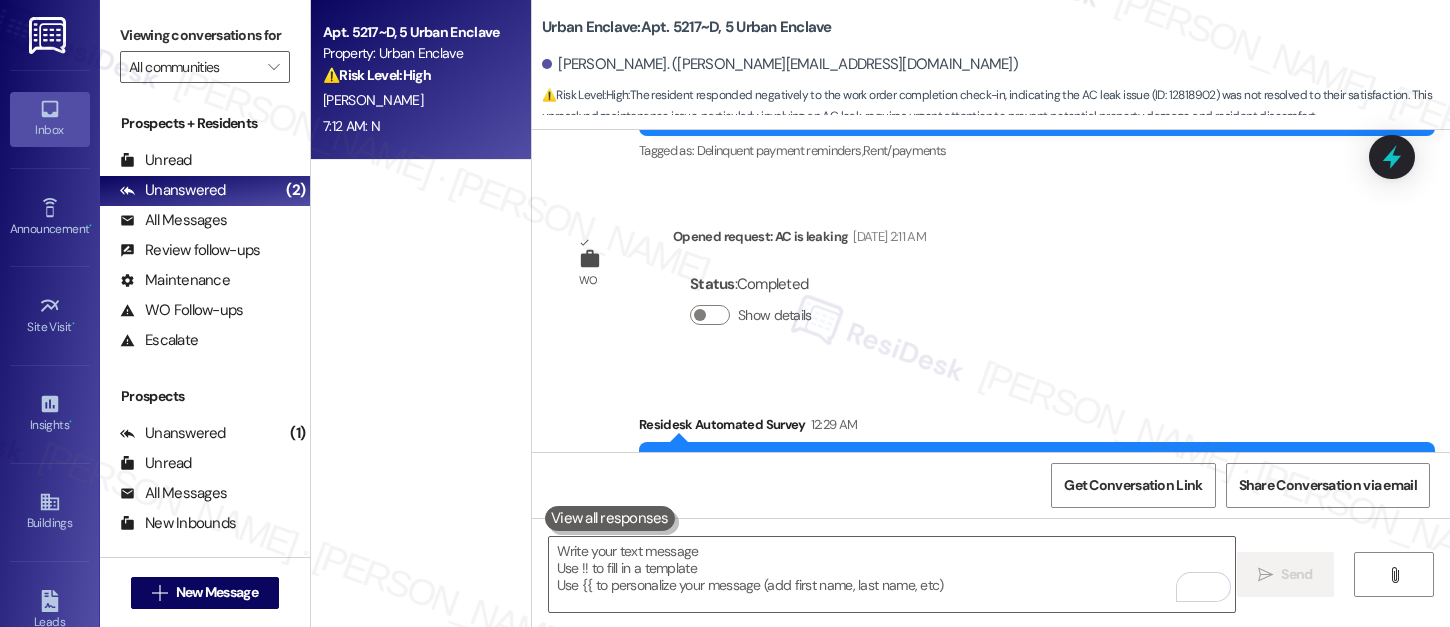 scroll, scrollTop: 5989, scrollLeft: 0, axis: vertical 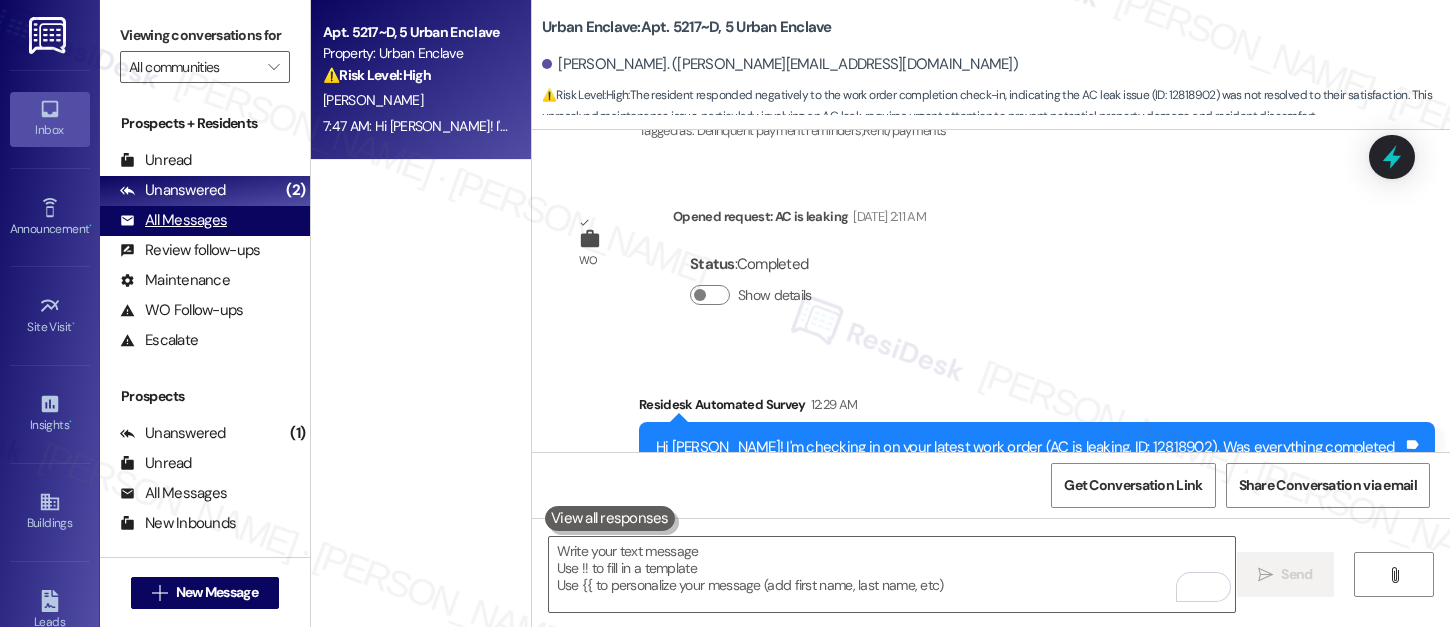 click on "All Messages" at bounding box center [173, 220] 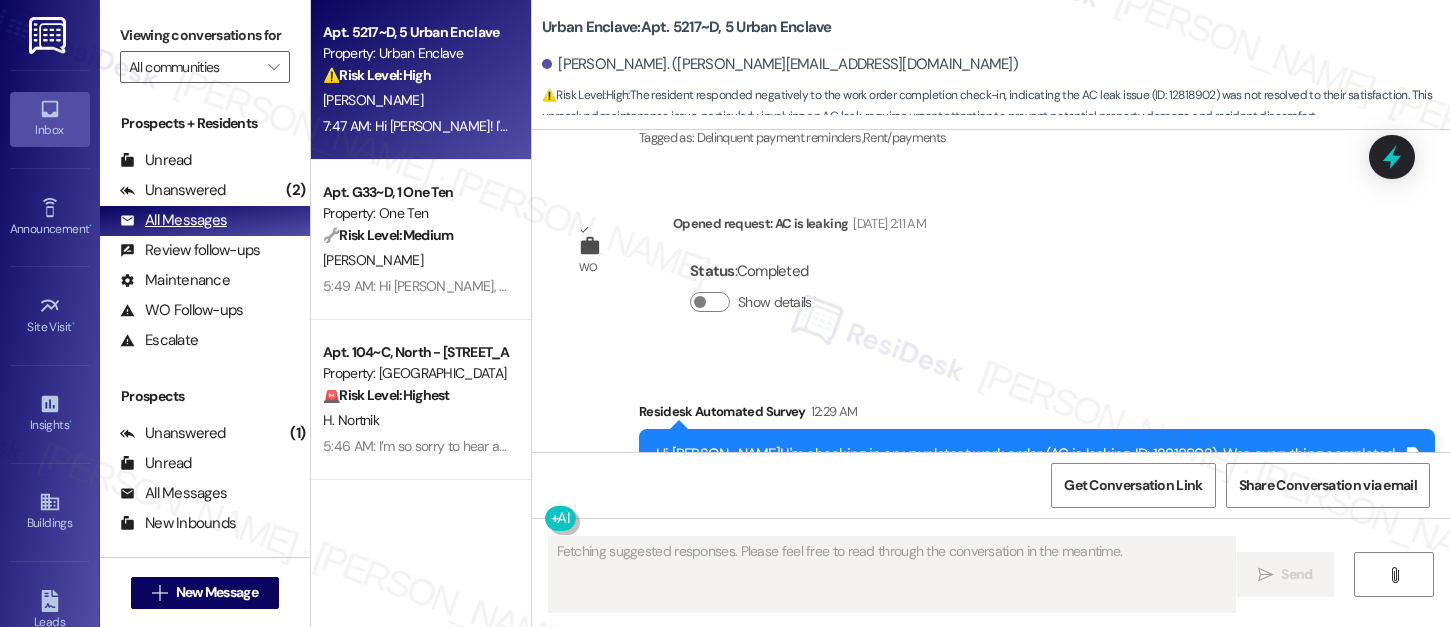 scroll, scrollTop: 5989, scrollLeft: 0, axis: vertical 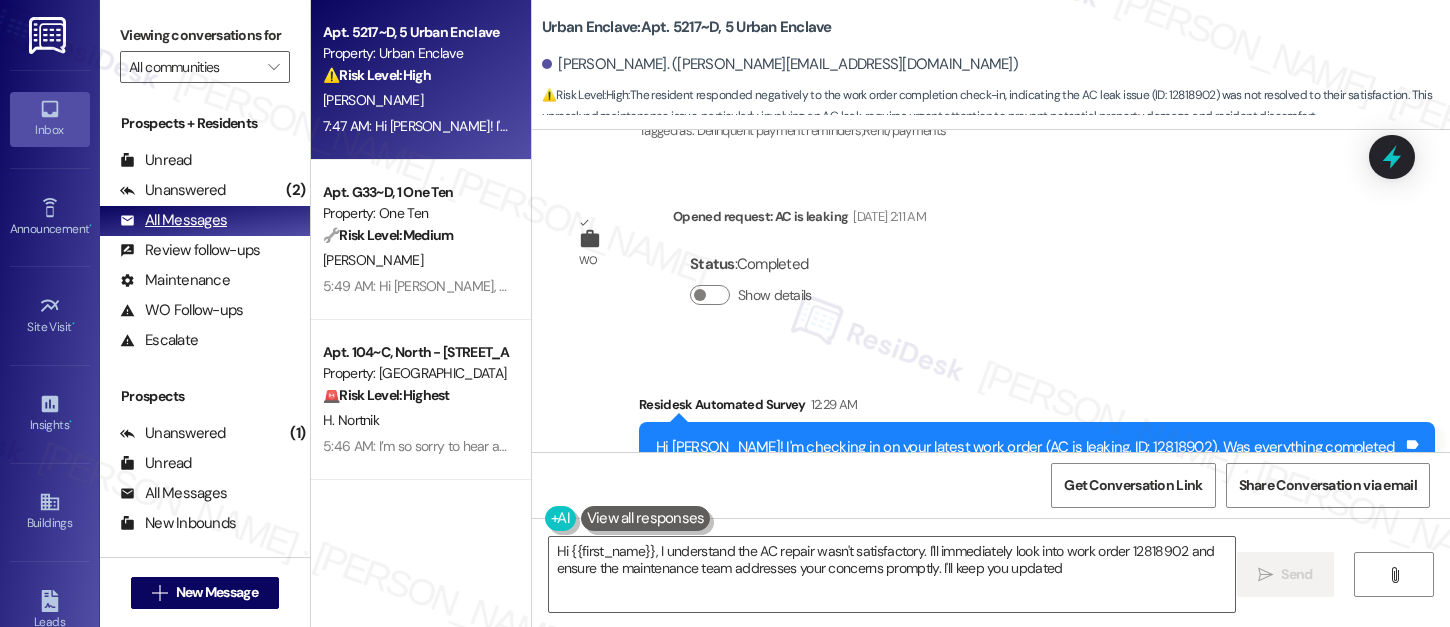type on "Hi {{first_name}}, I understand the AC repair wasn't satisfactory. I'll immediately look into work order 12818902 and ensure the maintenance team addresses your concerns promptly. I'll keep you updated!" 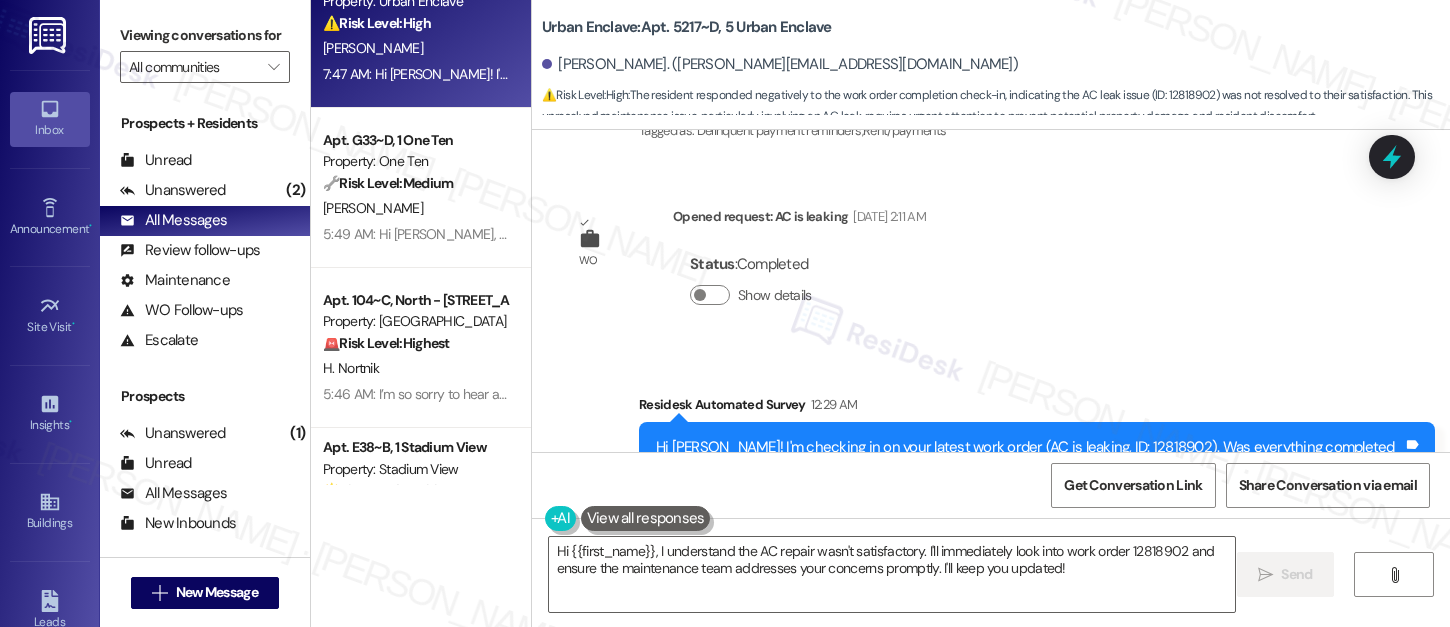 scroll, scrollTop: 0, scrollLeft: 0, axis: both 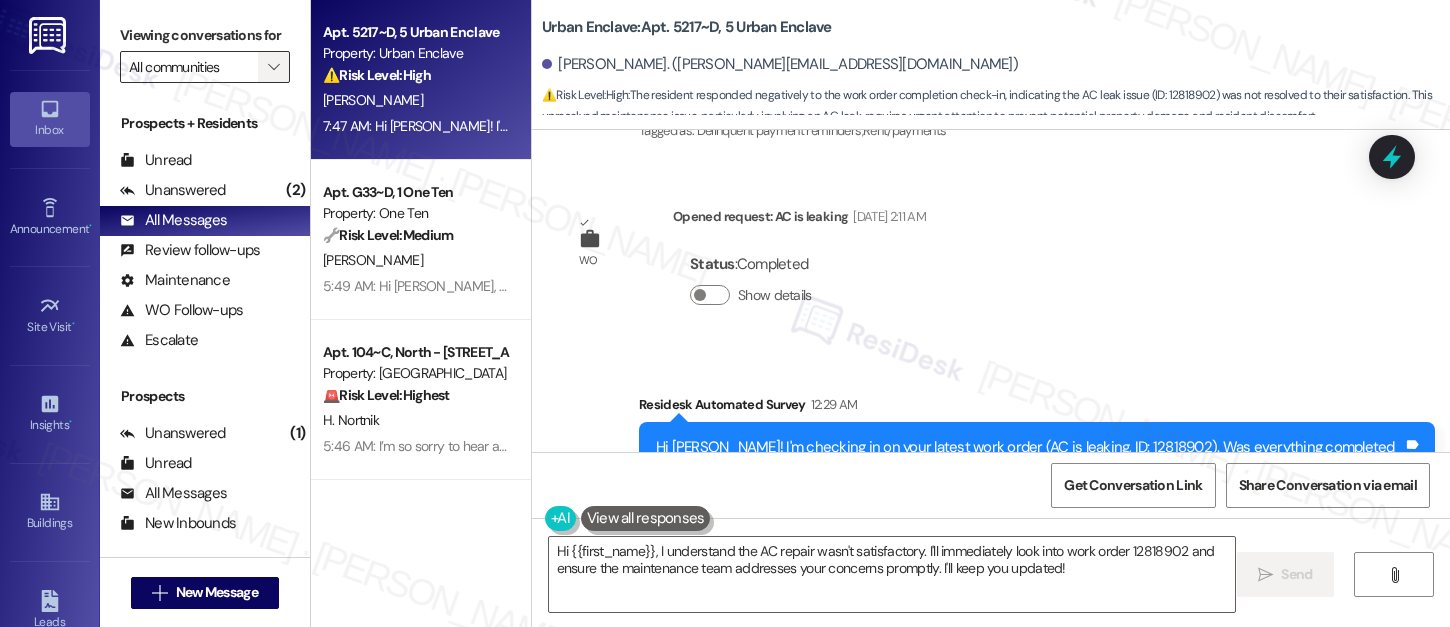 click on "" at bounding box center [273, 67] 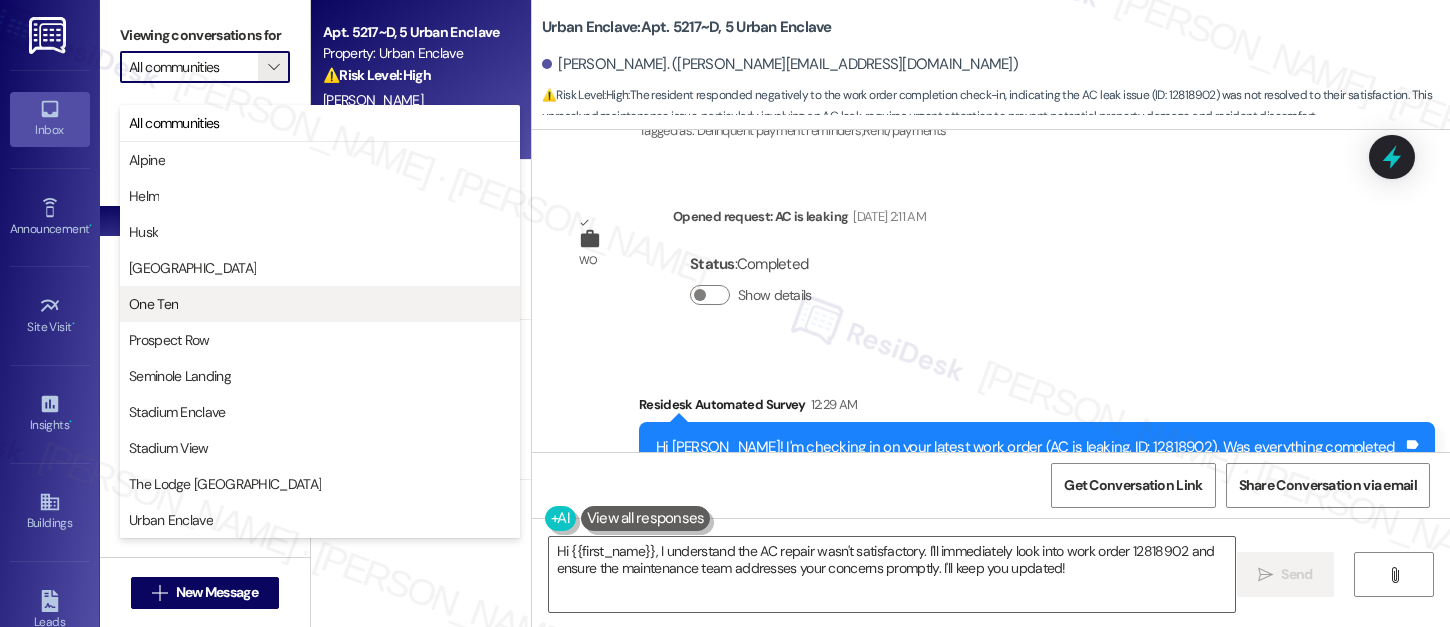 click on "One Ten" at bounding box center (320, 304) 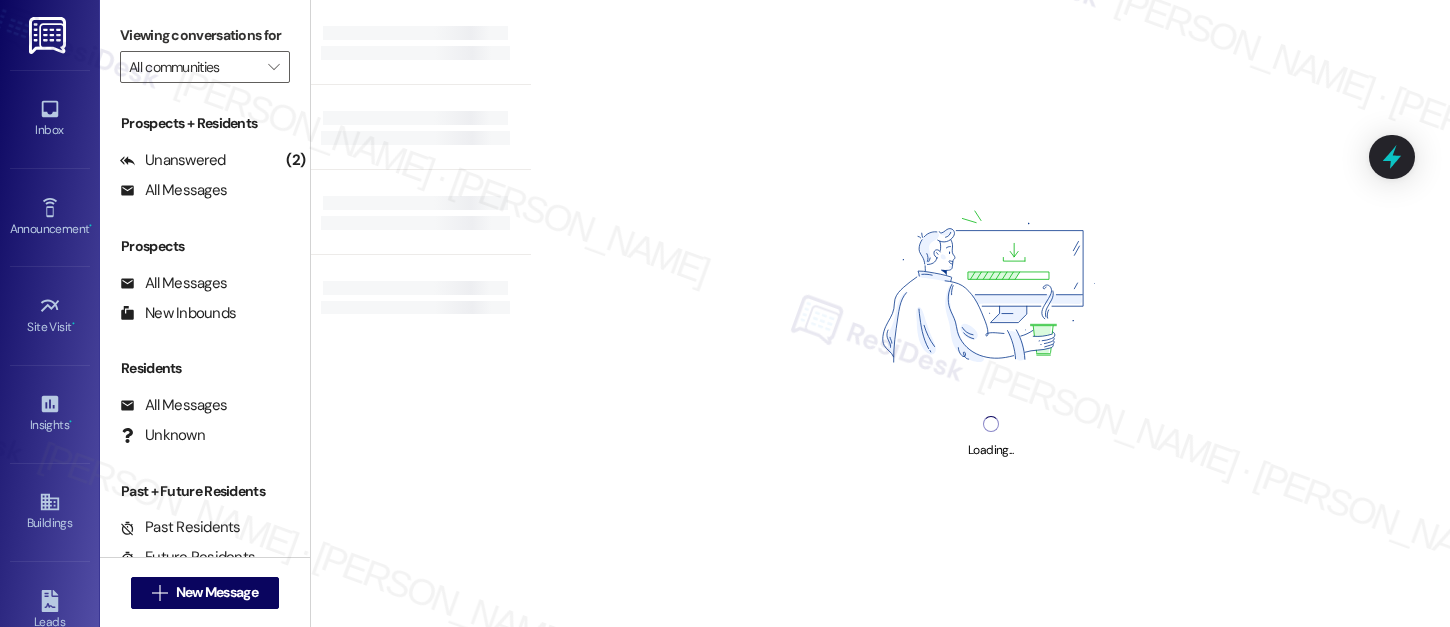 type on "One Ten" 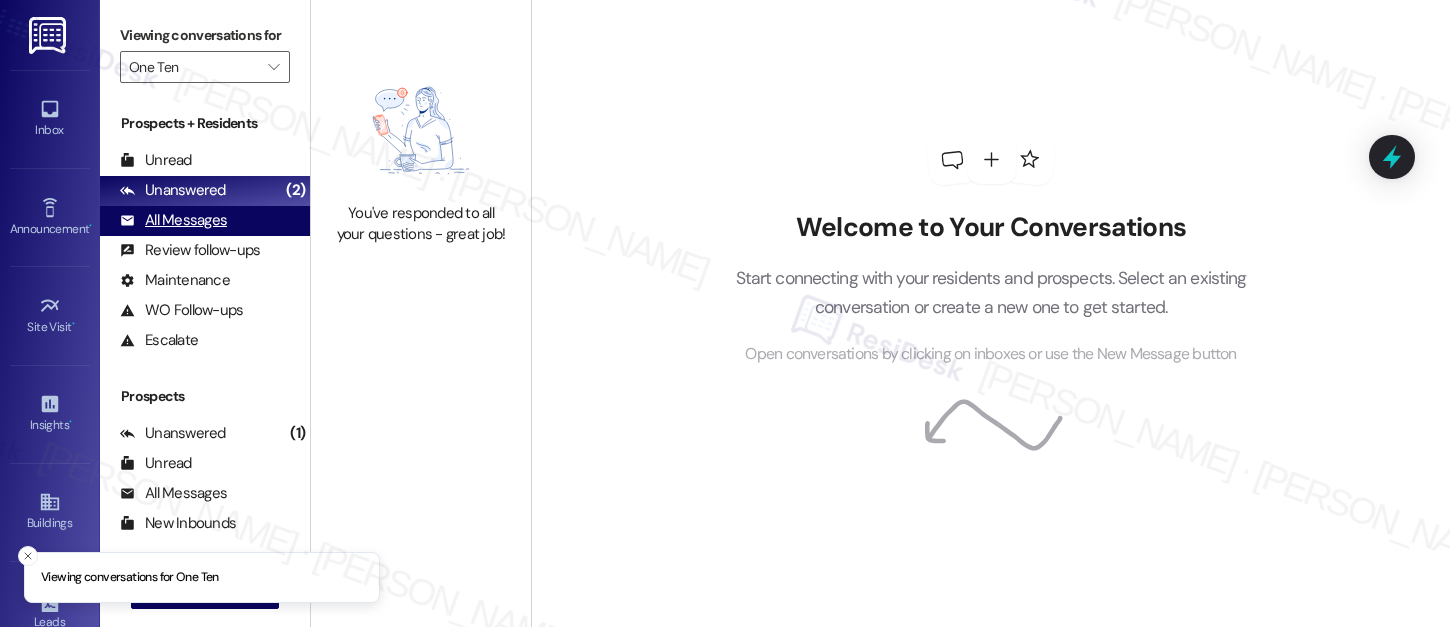 click on "All Messages" at bounding box center (173, 220) 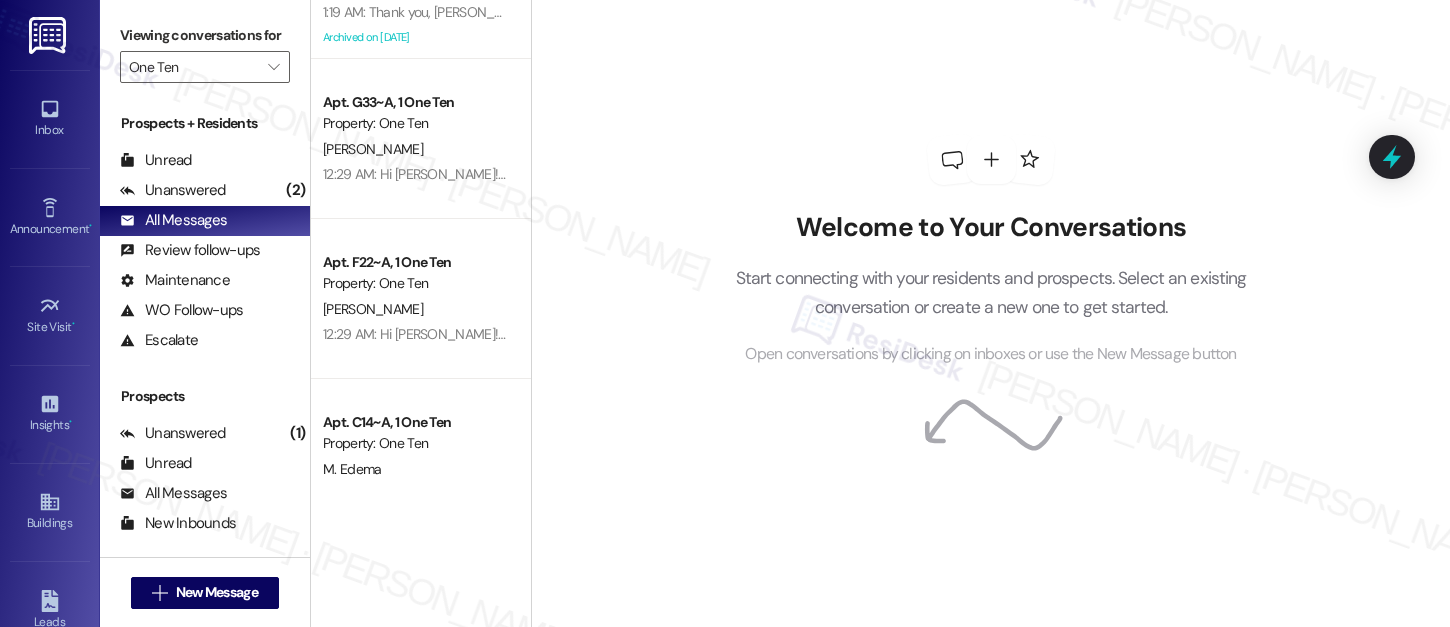 scroll, scrollTop: 688, scrollLeft: 0, axis: vertical 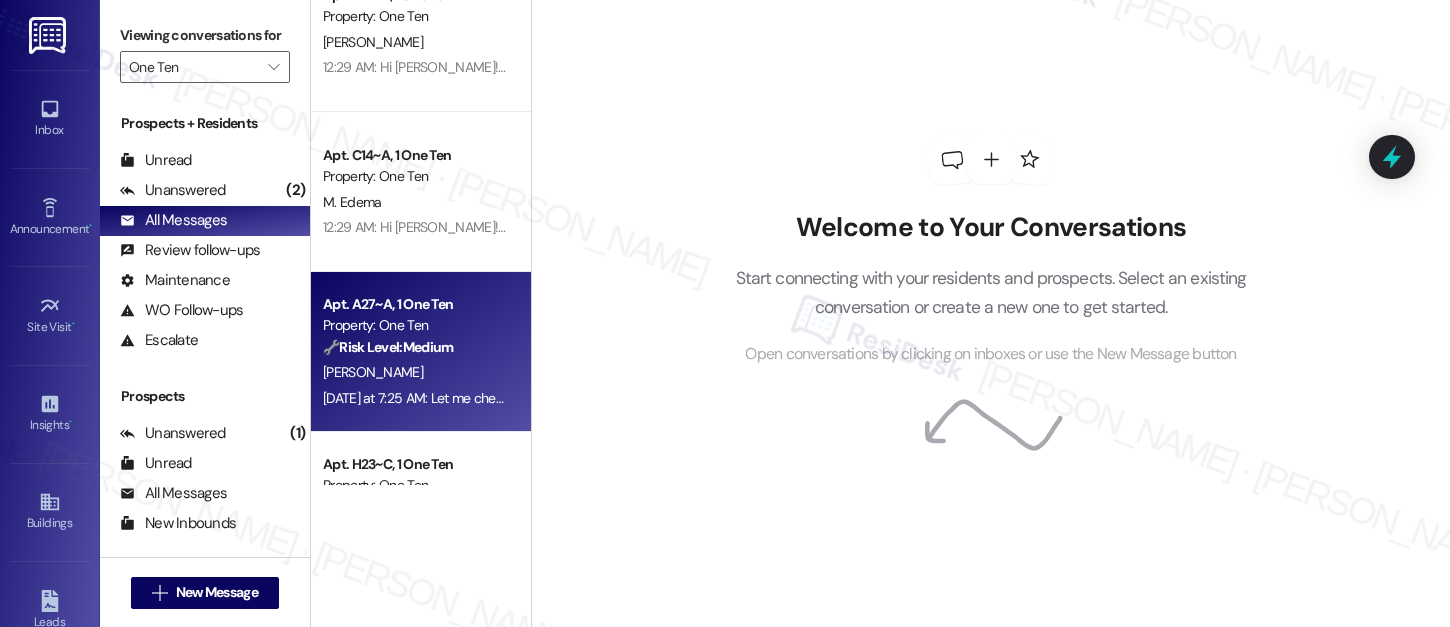 click on "🔧  Risk Level:  Medium The resident indicates that the maintenance request (couch replacement) has not been addressed. While the resident is not satisfied, there is no indication of immediate risk or damage to property. This falls under non-urgent maintenance." at bounding box center (415, 347) 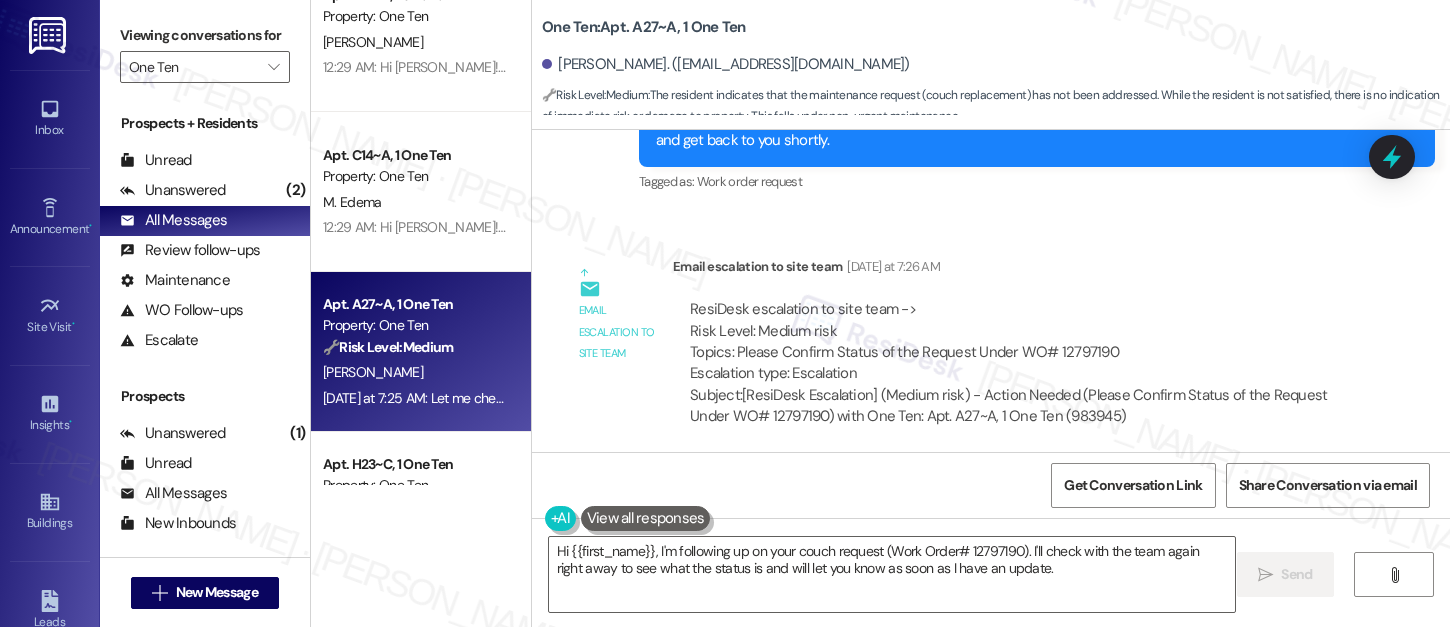 scroll, scrollTop: 3886, scrollLeft: 0, axis: vertical 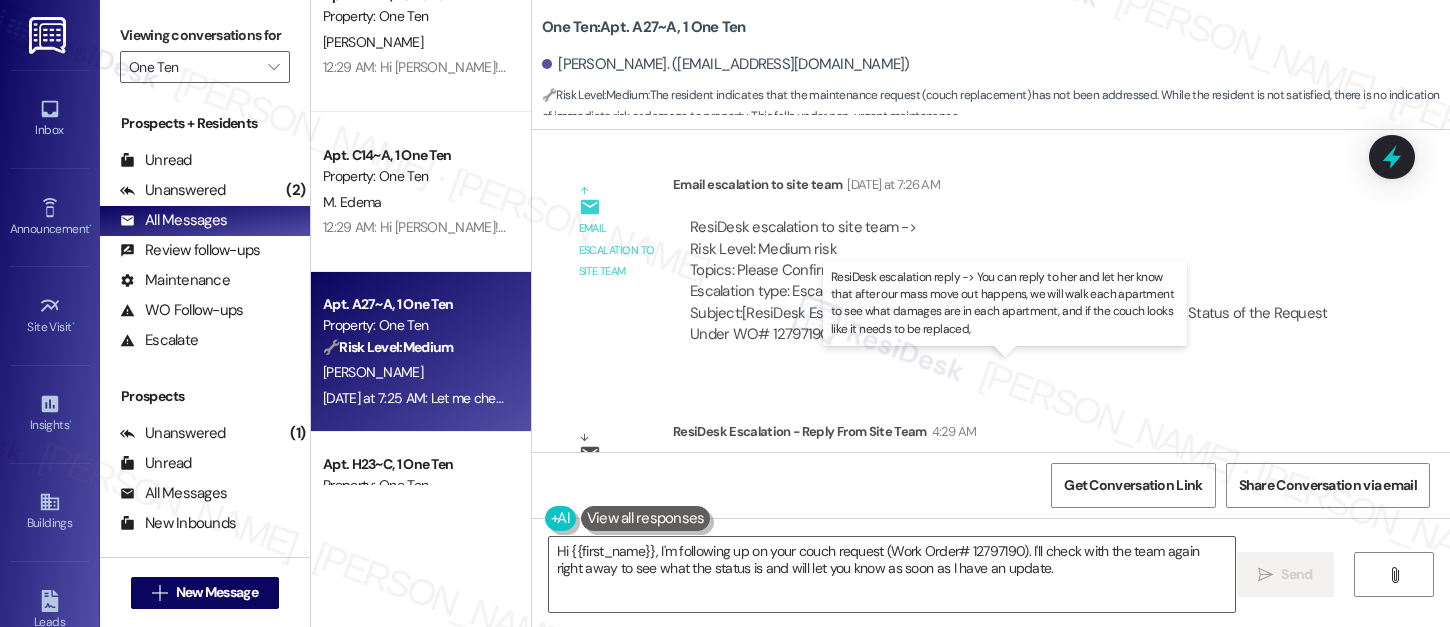 drag, startPoint x: 945, startPoint y: 389, endPoint x: 1133, endPoint y: 391, distance: 188.01064 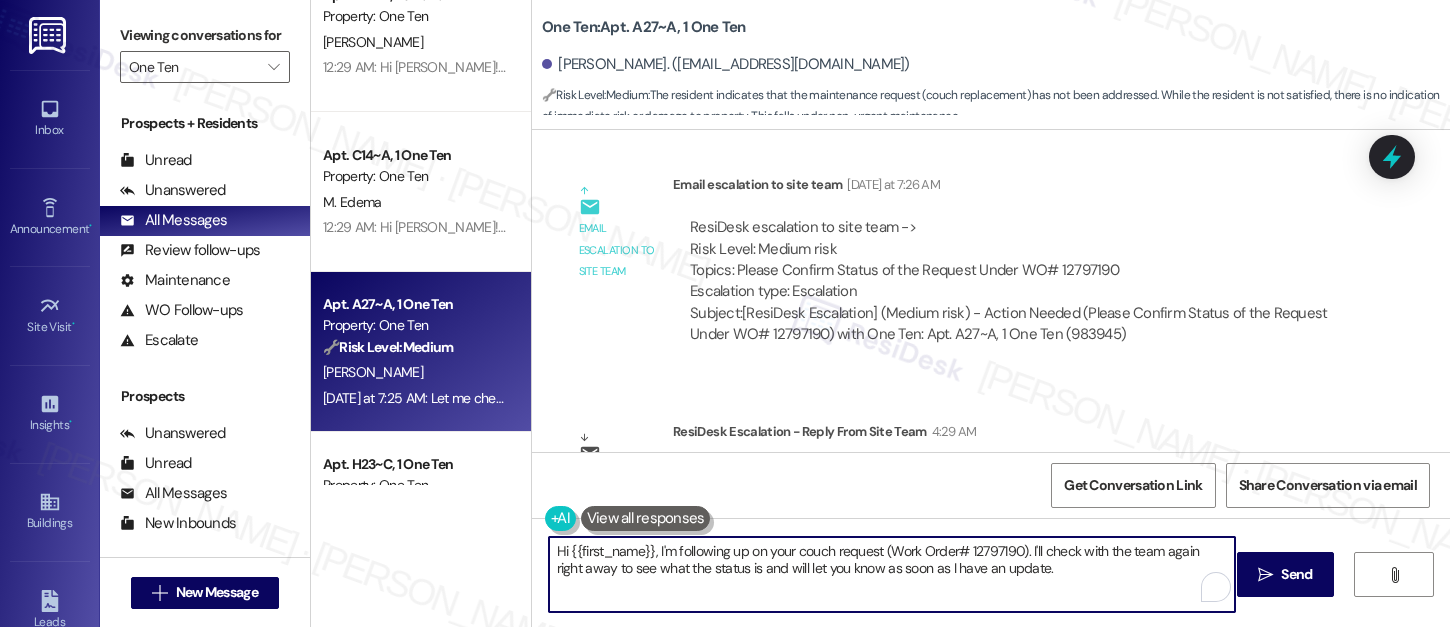 click on "Hi {{first_name}}, I'm following up on your couch request (Work Order# 12797190). I'll check with the team again right away to see what the status is and will let you know as soon as I have an update." at bounding box center [892, 574] 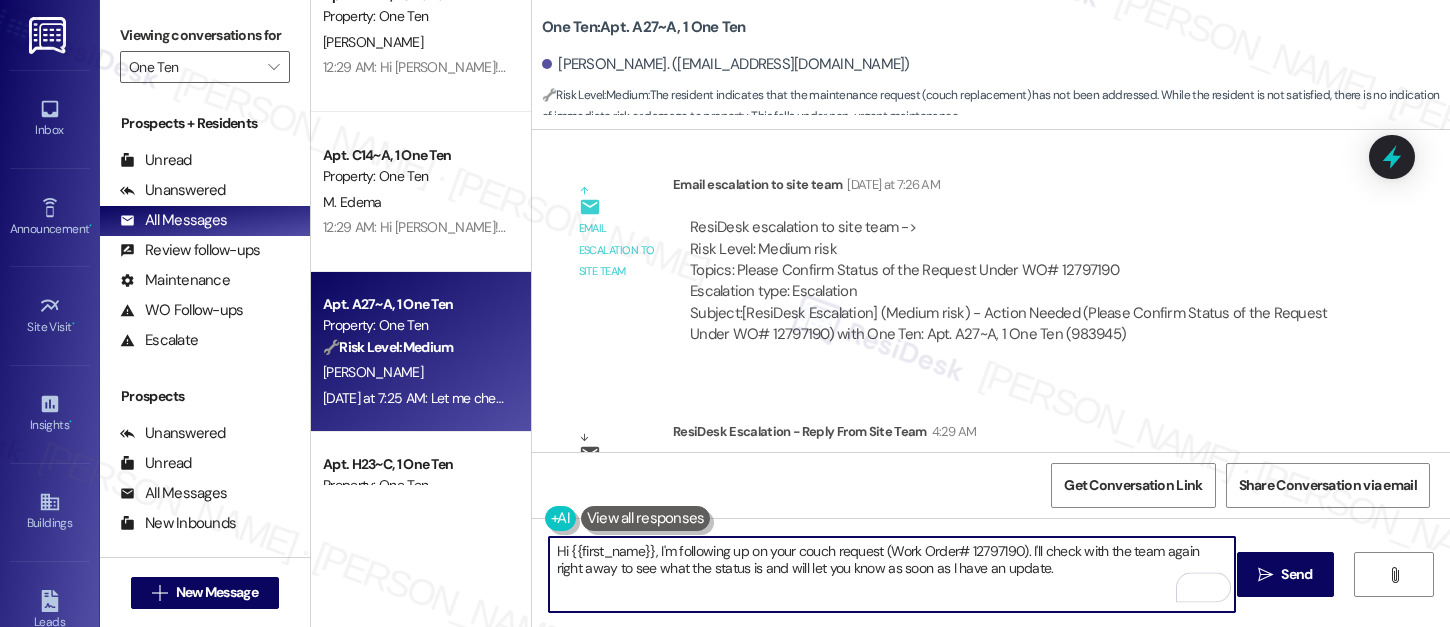 paste on "[Resident's Name],
Thank you for your message. After the upcoming mass move-out, our team will conduct a walk-through of each apartment to assess any damages. If the couch in your unit appears to need replacement, we will proceed with replacing it. However, please note that if the damage is deemed beyond normal wear and tear, you may be responsible for the replacement fees.
Let us know if you have any questions" 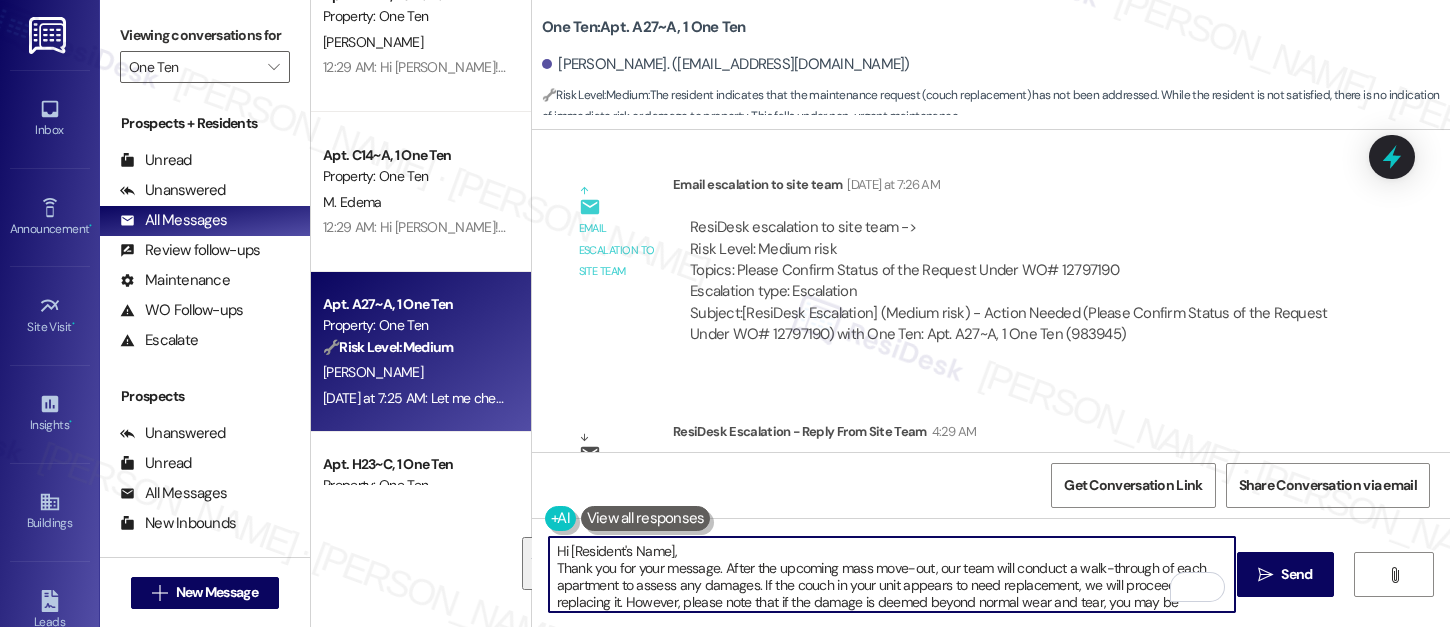 scroll, scrollTop: 51, scrollLeft: 0, axis: vertical 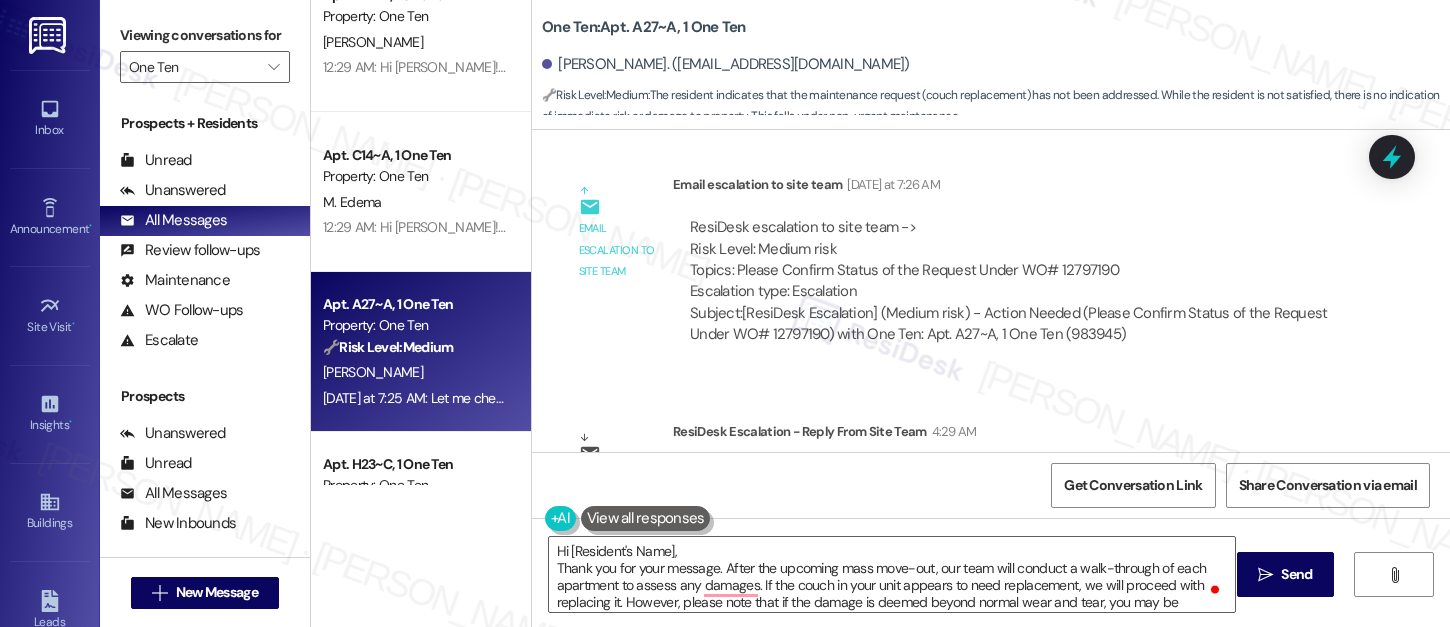 click on "[PERSON_NAME]. ([EMAIL_ADDRESS][DOMAIN_NAME])" at bounding box center (726, 64) 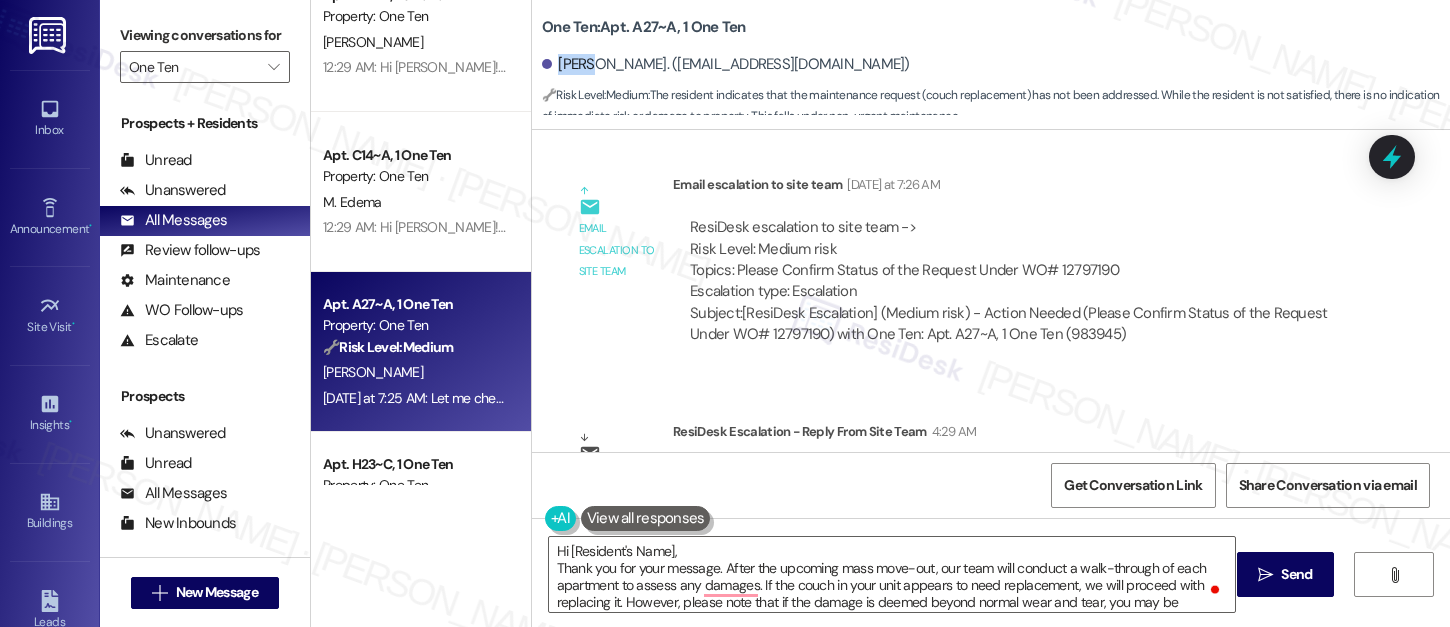 click on "[PERSON_NAME]. ([EMAIL_ADDRESS][DOMAIN_NAME])" at bounding box center [726, 64] 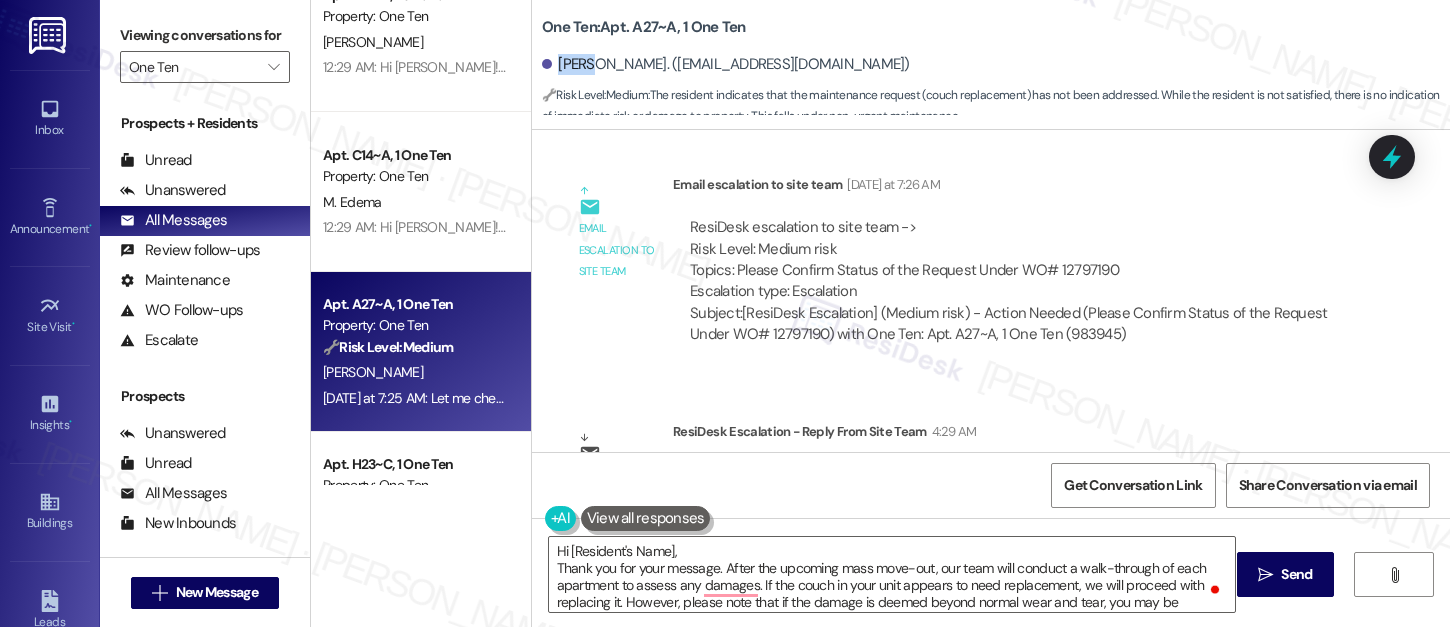 copy on "[PERSON_NAME]" 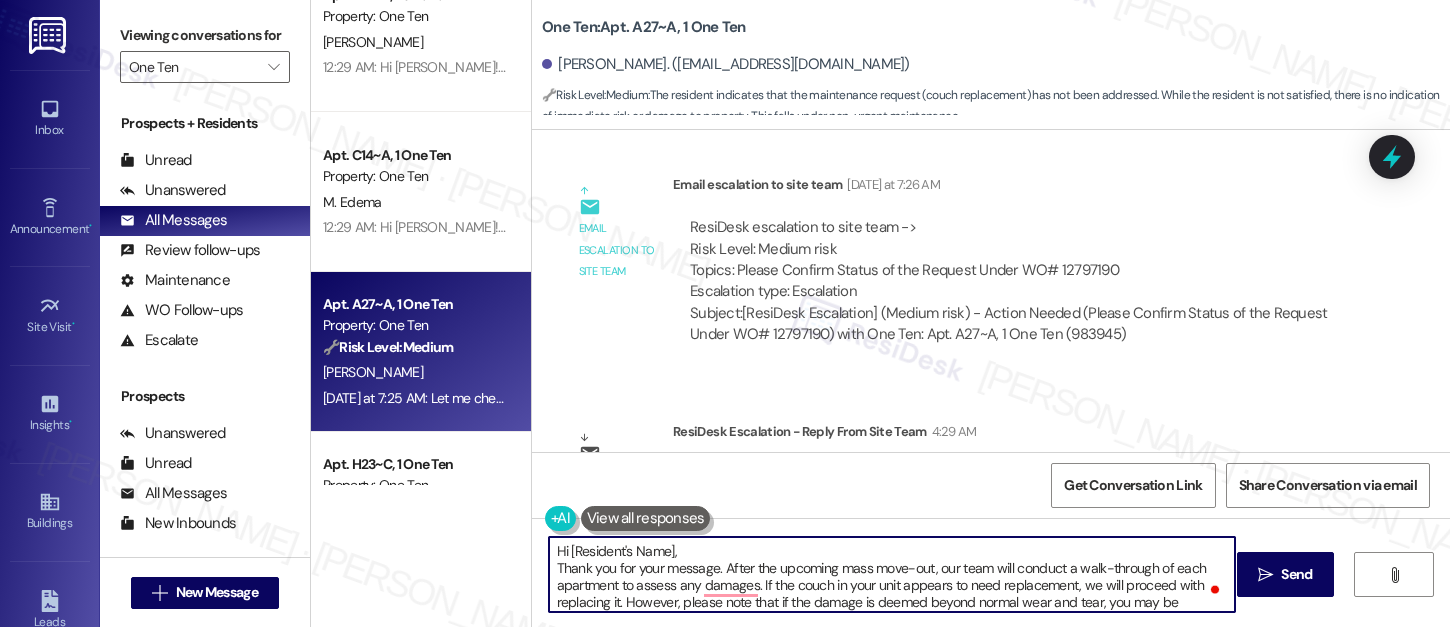 drag, startPoint x: 557, startPoint y: 550, endPoint x: 598, endPoint y: 549, distance: 41.01219 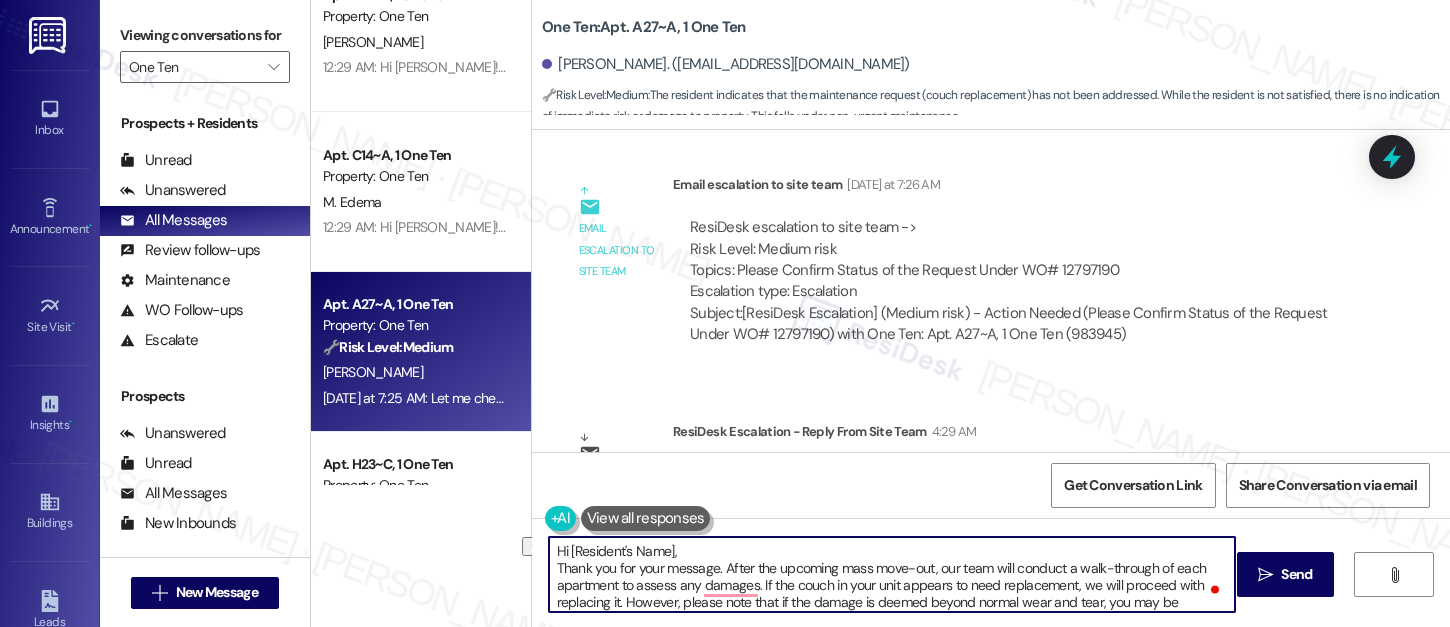 drag, startPoint x: 561, startPoint y: 551, endPoint x: 665, endPoint y: 553, distance: 104.019226 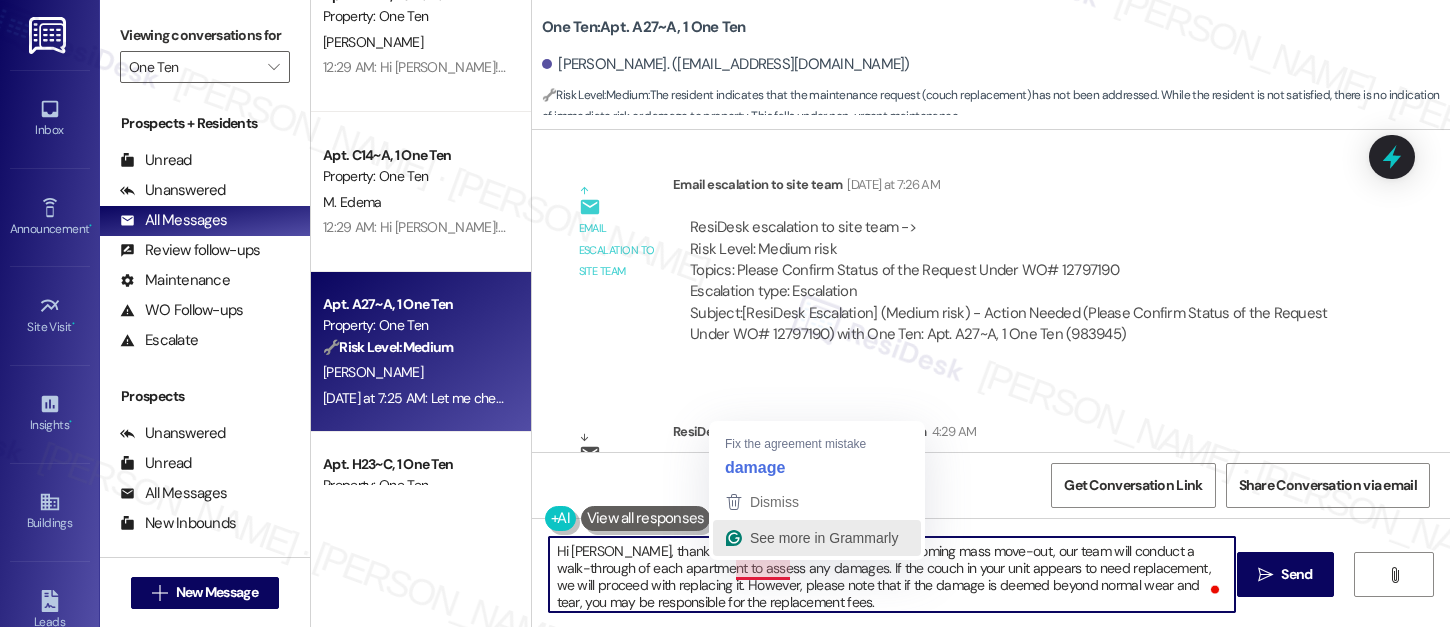 click 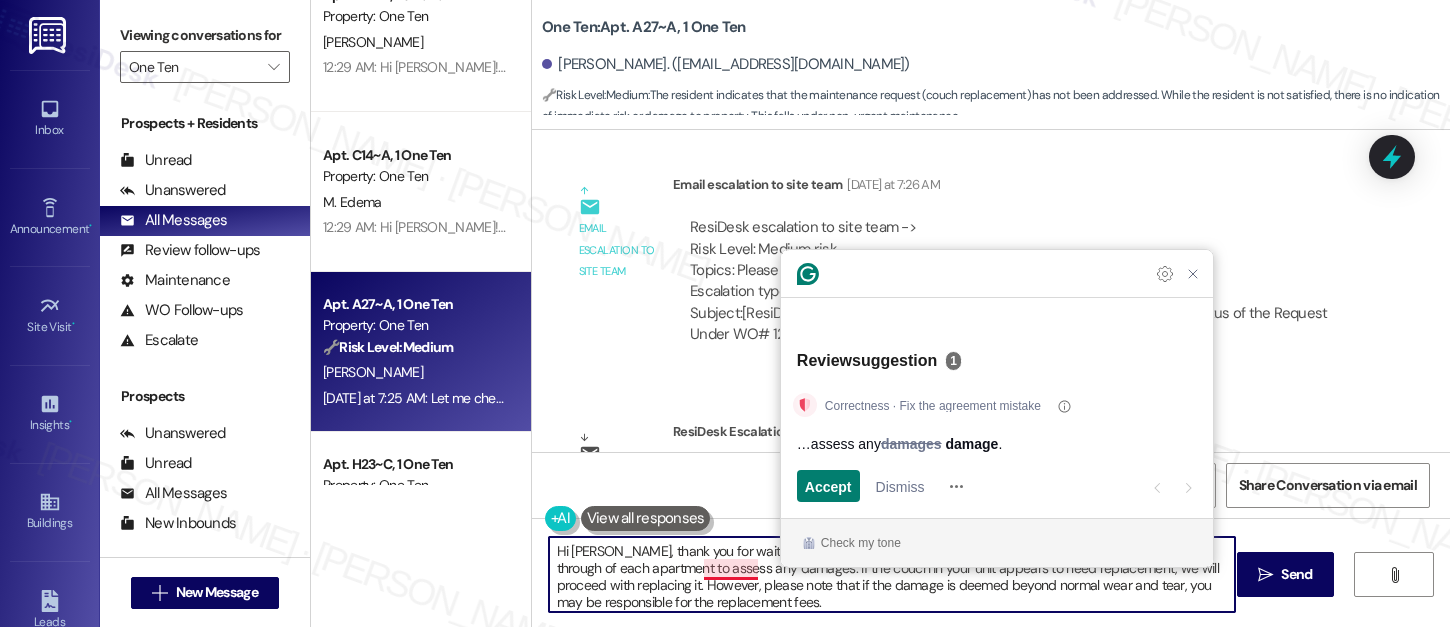 click on "Hi [PERSON_NAME], thank you for waiting. After the upcoming mass move-out, our team will conduct a walk-through of each apartment to assess any damages. If the couch in your unit appears to need replacement, we will proceed with replacing it. However, please note that if the damage is deemed beyond normal wear and tear, you may be responsible for the replacement fees.
Let us know if you have any questions." at bounding box center [892, 574] 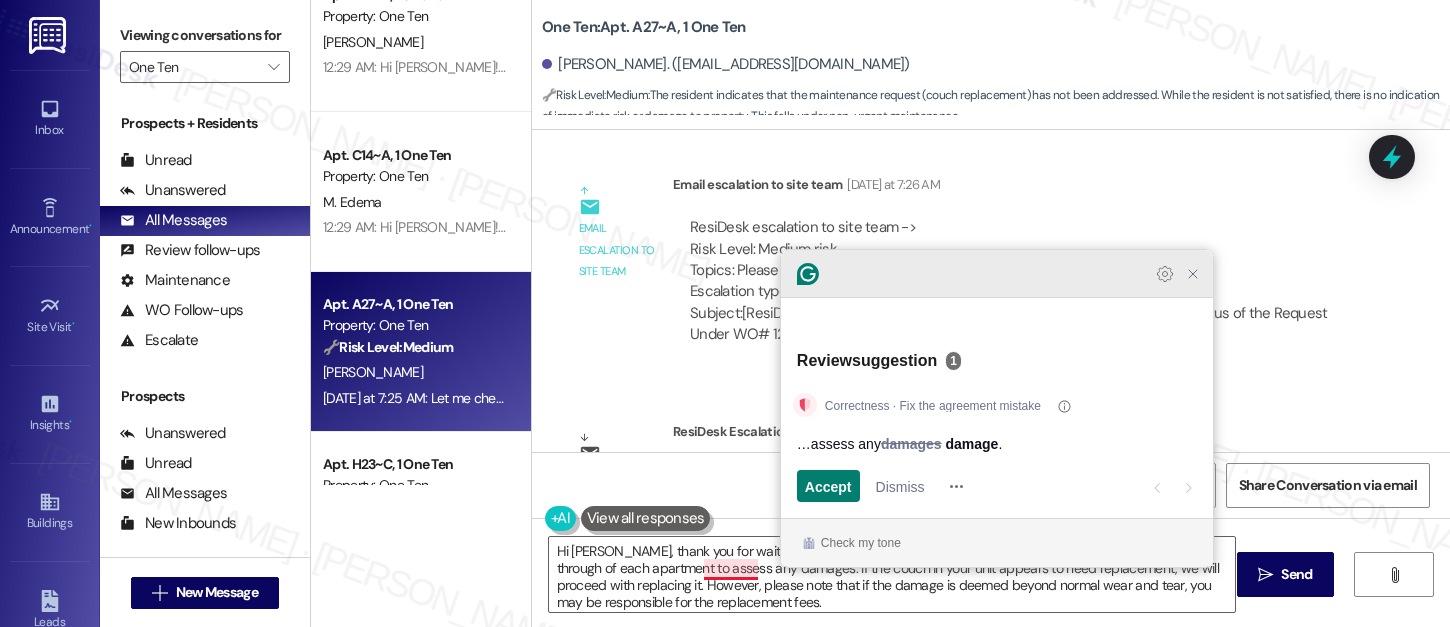click 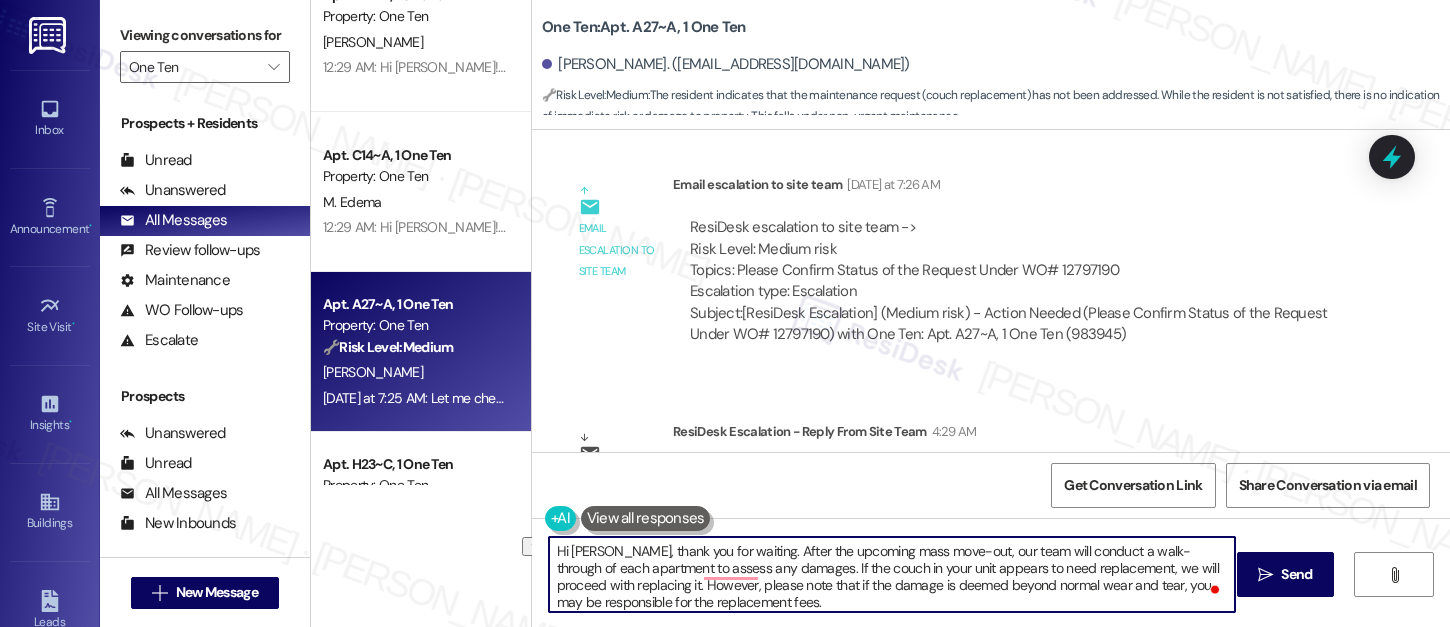 drag, startPoint x: 783, startPoint y: 557, endPoint x: 1116, endPoint y: 555, distance: 333.006 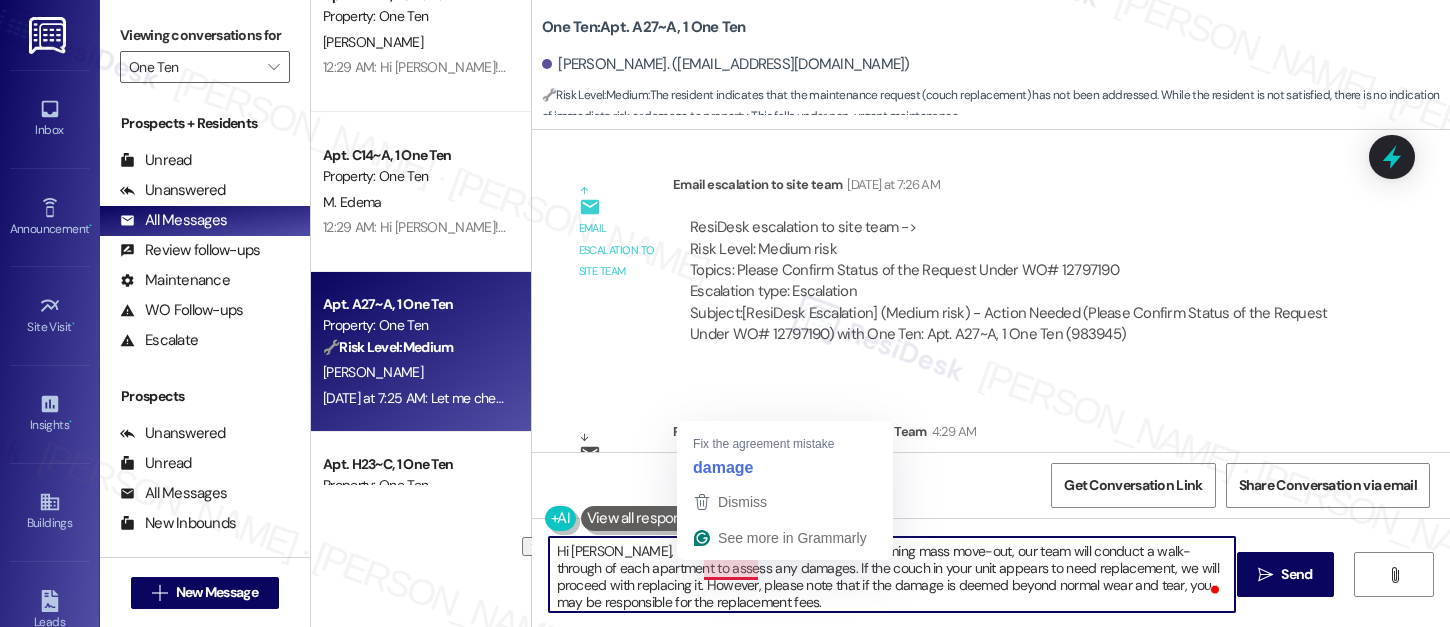 drag, startPoint x: 586, startPoint y: 569, endPoint x: 743, endPoint y: 576, distance: 157.15598 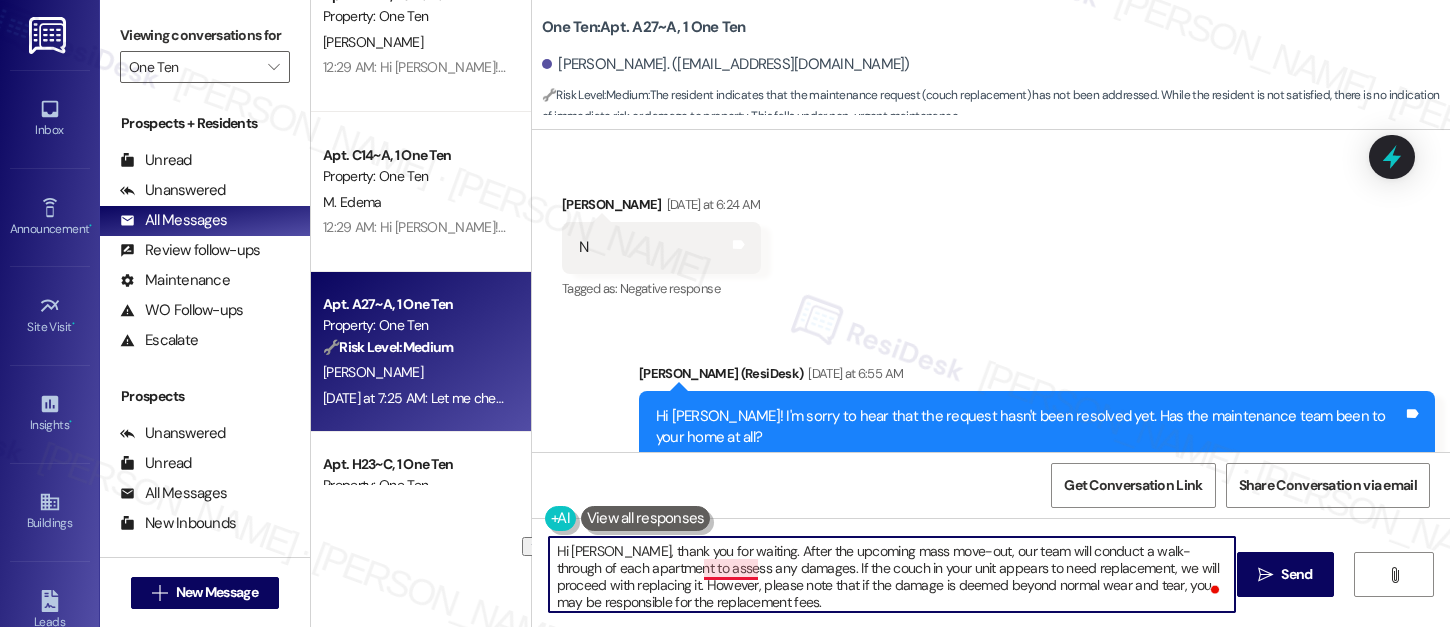 scroll, scrollTop: 3467, scrollLeft: 0, axis: vertical 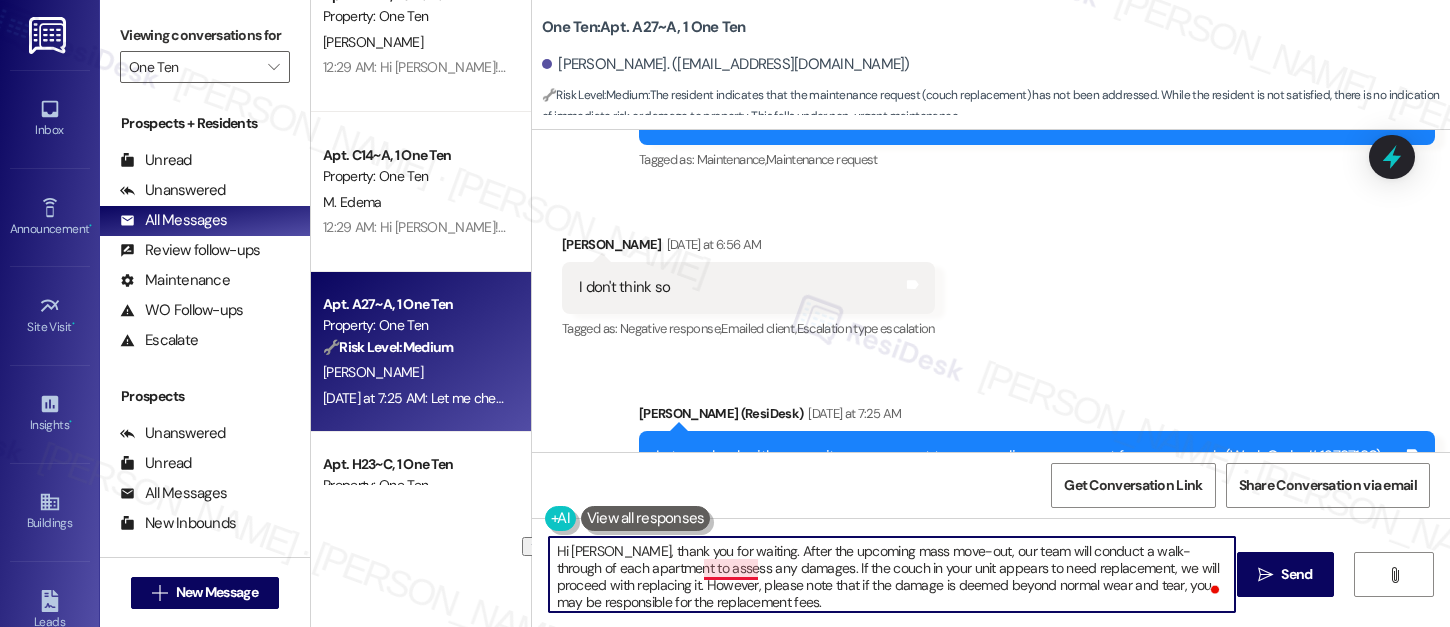 click on "Hi [PERSON_NAME], thank you for waiting. After the upcoming mass move-out, our team will conduct a walk-through of each apartment to assess any damages. If the couch in your unit appears to need replacement, we will proceed with replacing it. However, please note that if the damage is deemed beyond normal wear and tear, you may be responsible for the replacement fees.
Let us know if you have any questions." at bounding box center [892, 574] 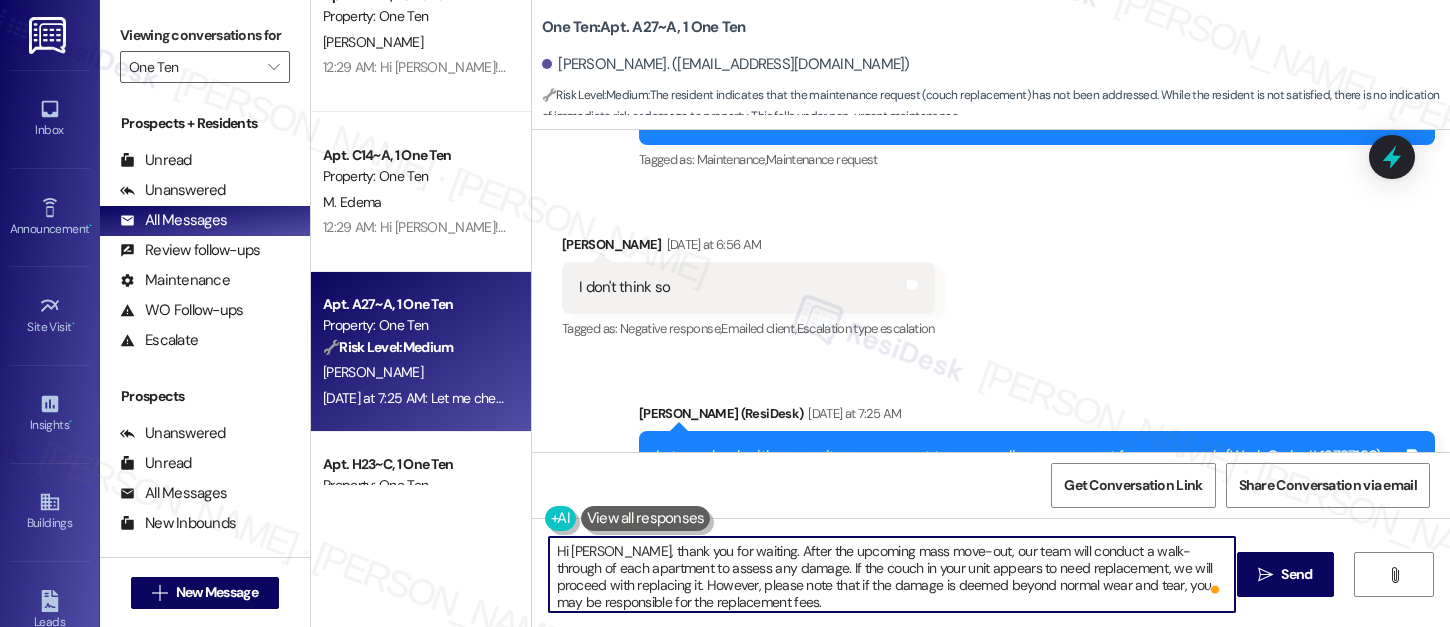 scroll, scrollTop: 18, scrollLeft: 0, axis: vertical 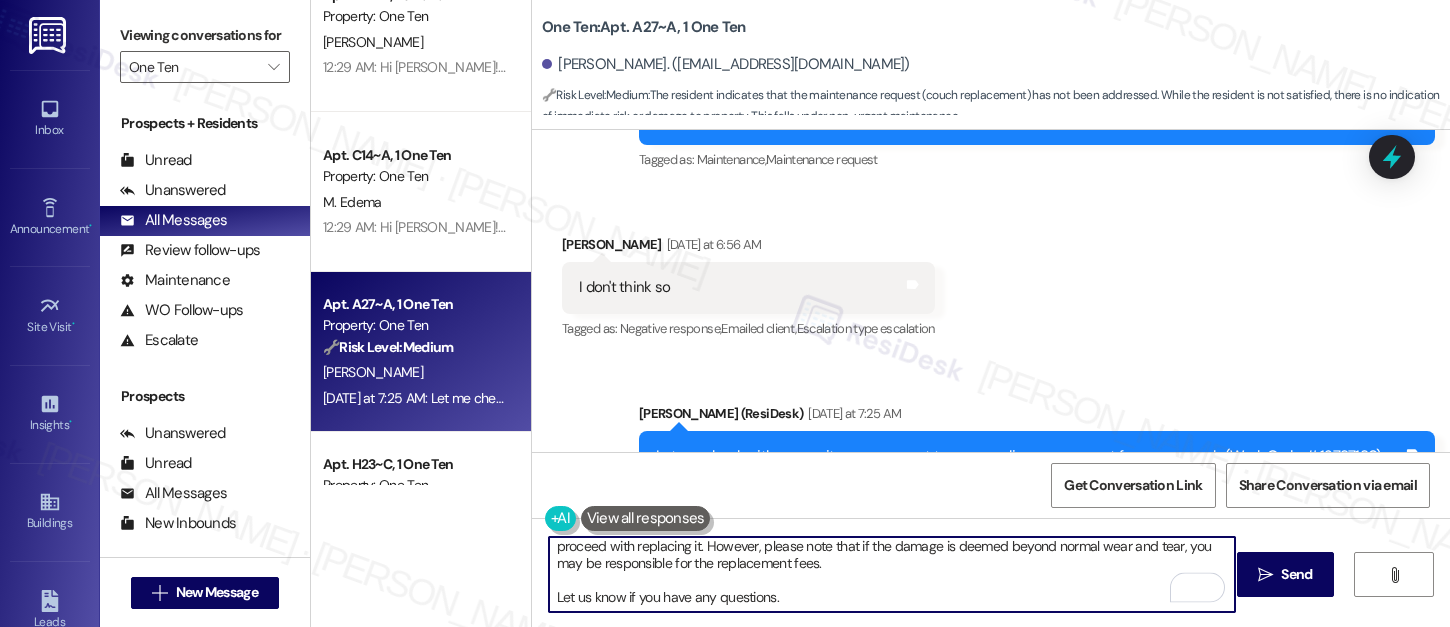 click on "Hi [PERSON_NAME], thank you for waiting. After the upcoming mass move-out, our team will conduct a walk-through of each apartment to assess any damage. If the couch in your unit appears to need replacement, we will proceed with replacing it. However, please note that if the damage is deemed beyond normal wear and tear, you may be responsible for the replacement fees.
Let us know if you have any questions." at bounding box center [892, 574] 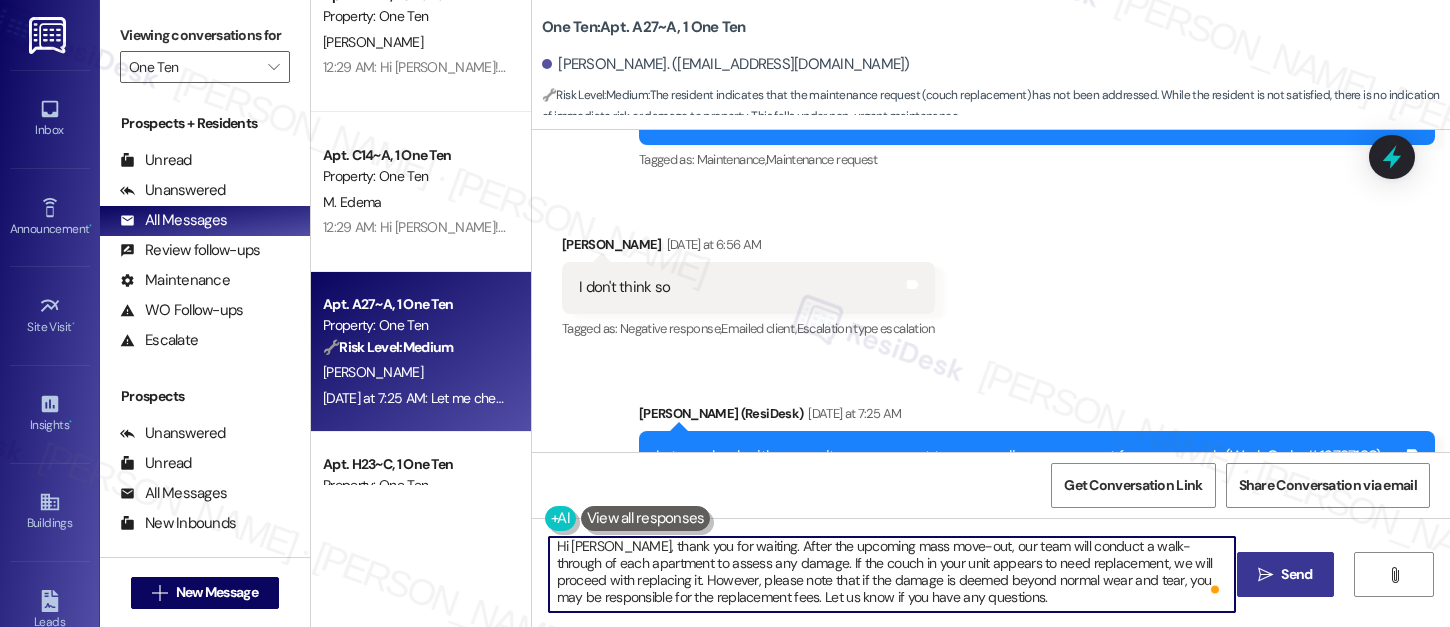 type on "Hi [PERSON_NAME], thank you for waiting. After the upcoming mass move-out, our team will conduct a walk-through of each apartment to assess any damage. If the couch in your unit appears to need replacement, we will proceed with replacing it. However, please note that if the damage is deemed beyond normal wear and tear, you may be responsible for the replacement fees. Let us know if you have any questions." 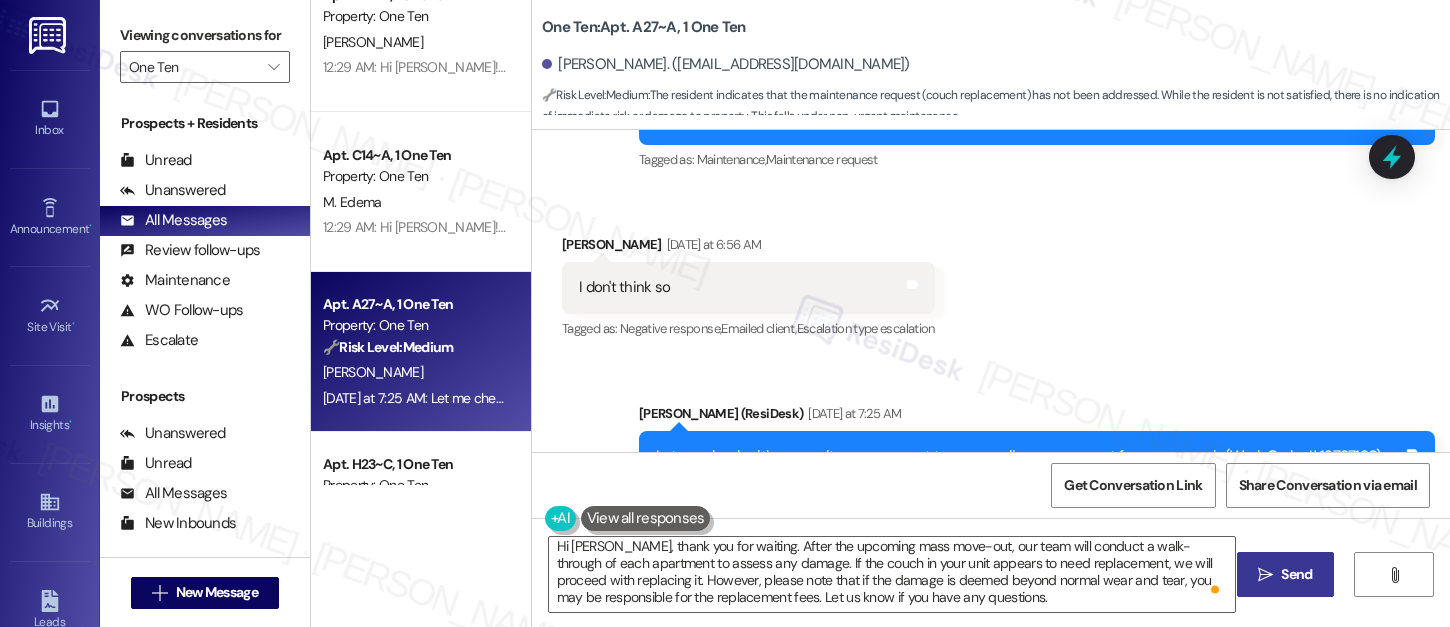 click on "Send" at bounding box center (1296, 574) 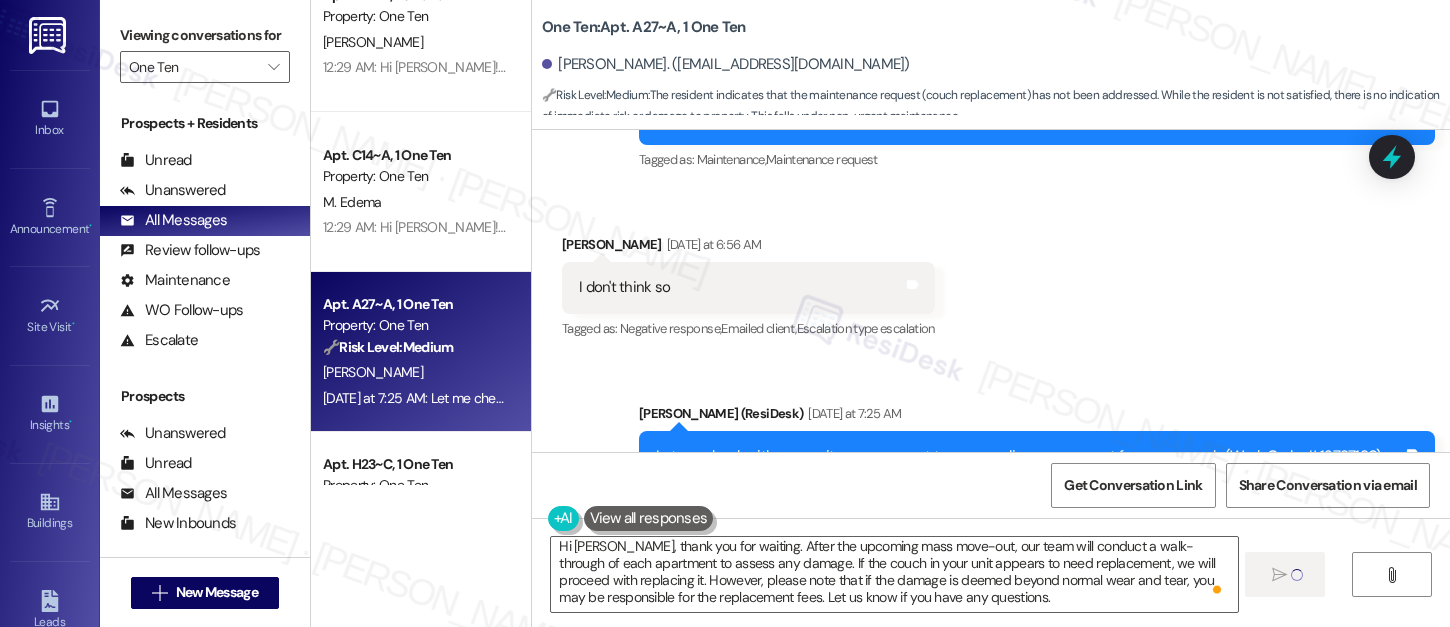 type 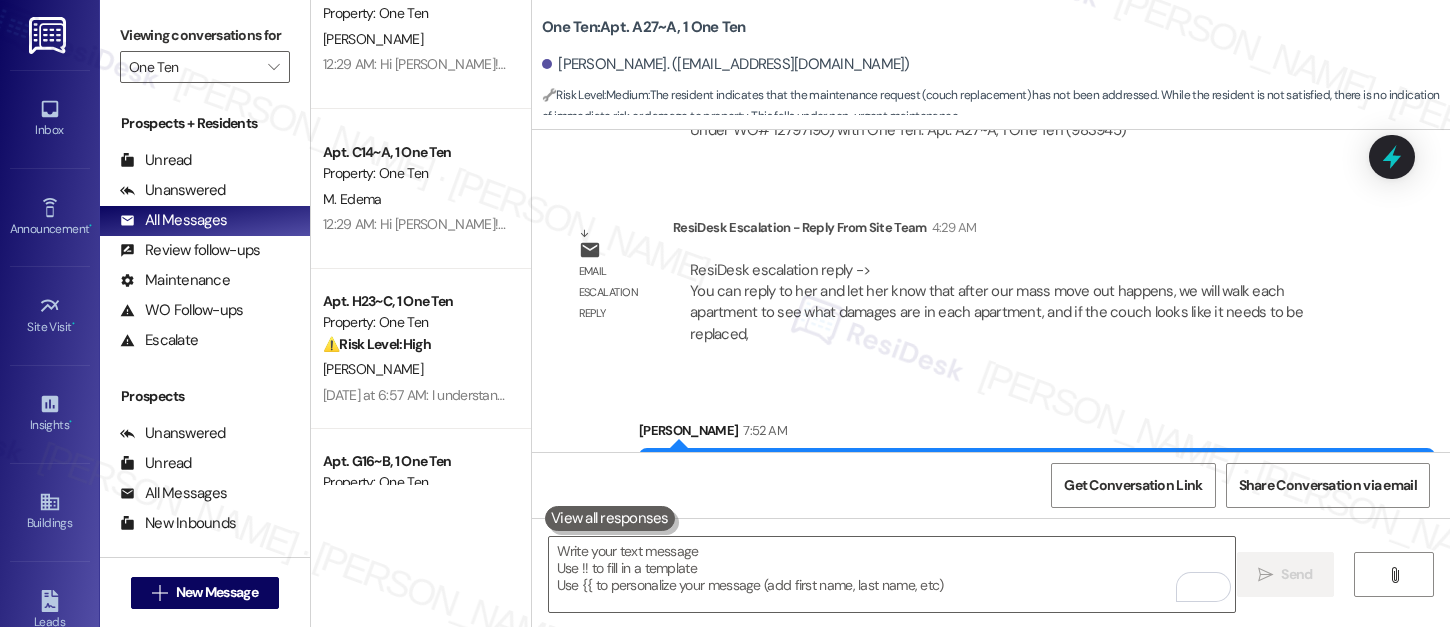 scroll, scrollTop: 853, scrollLeft: 0, axis: vertical 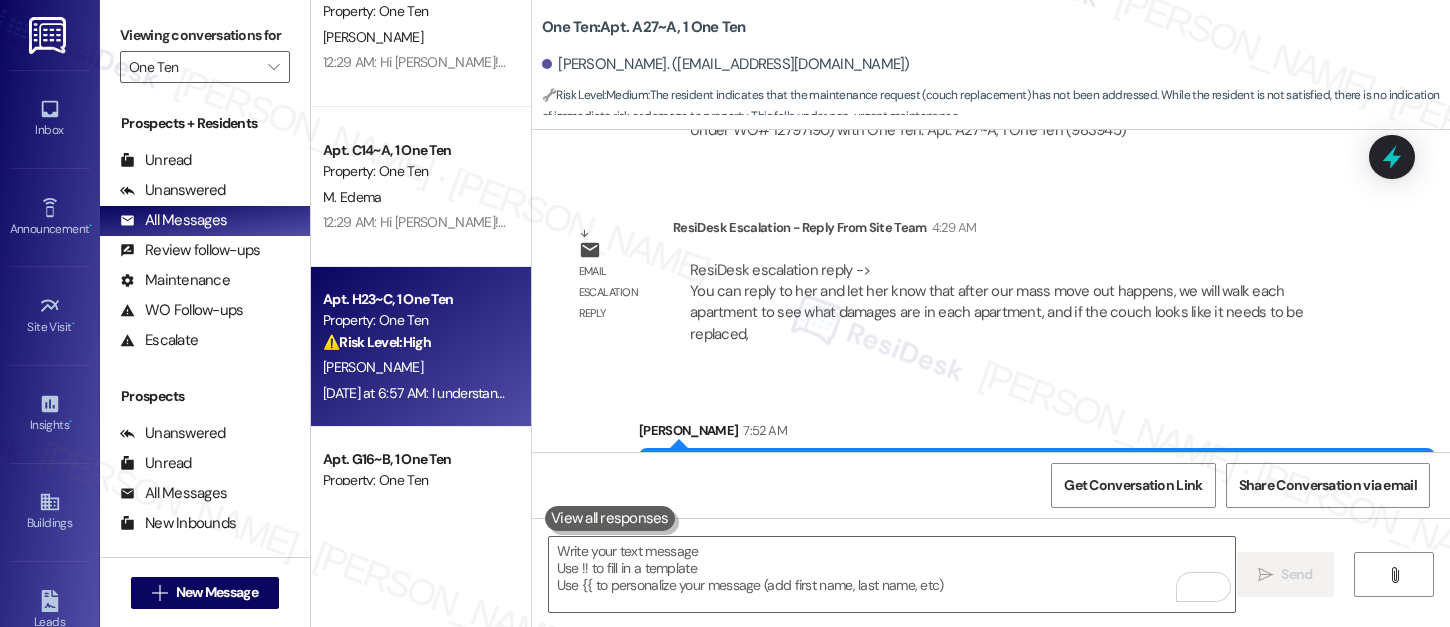 click on "[PERSON_NAME]" at bounding box center [415, 367] 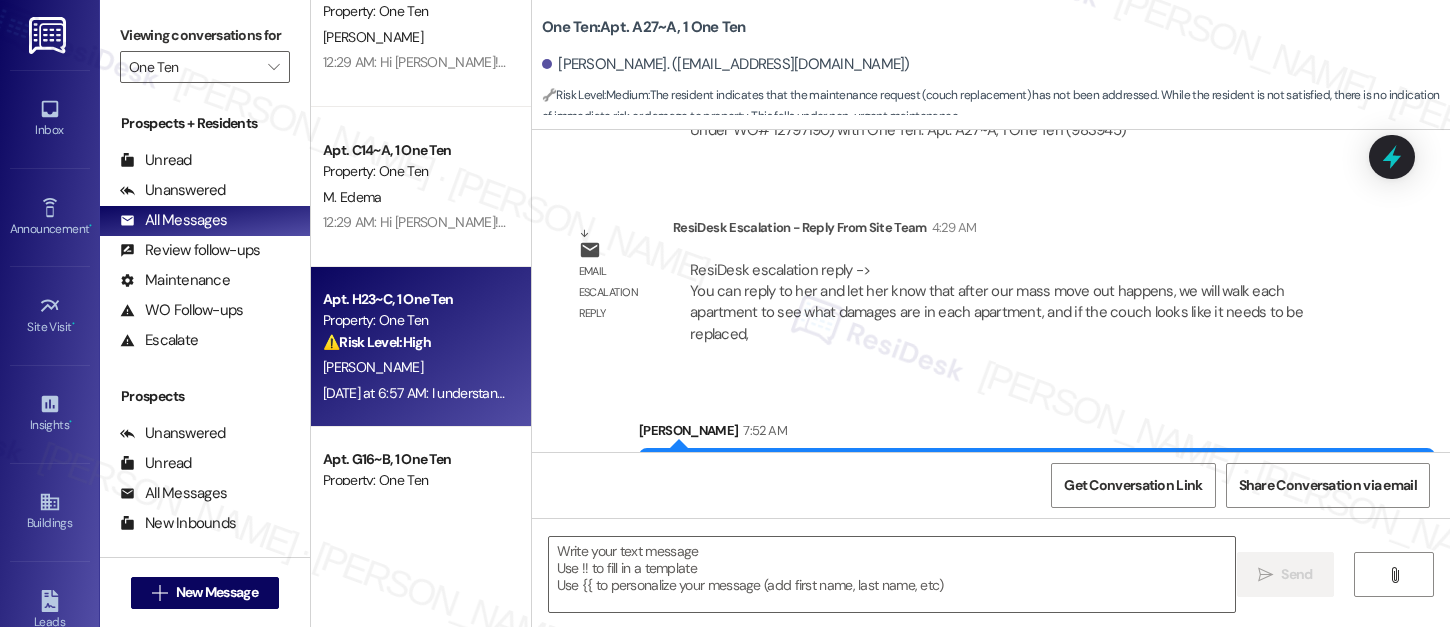 type on "Fetching suggested responses. Please feel free to read through the conversation in the meantime." 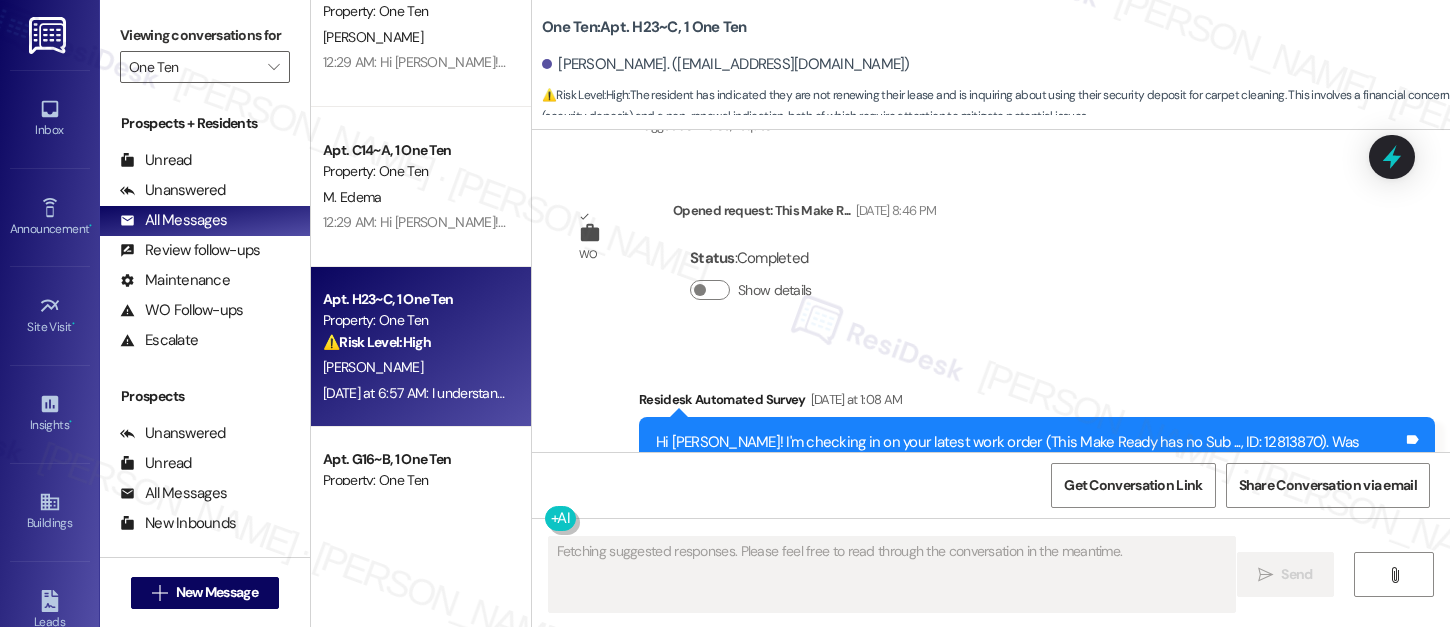 scroll, scrollTop: 4847, scrollLeft: 0, axis: vertical 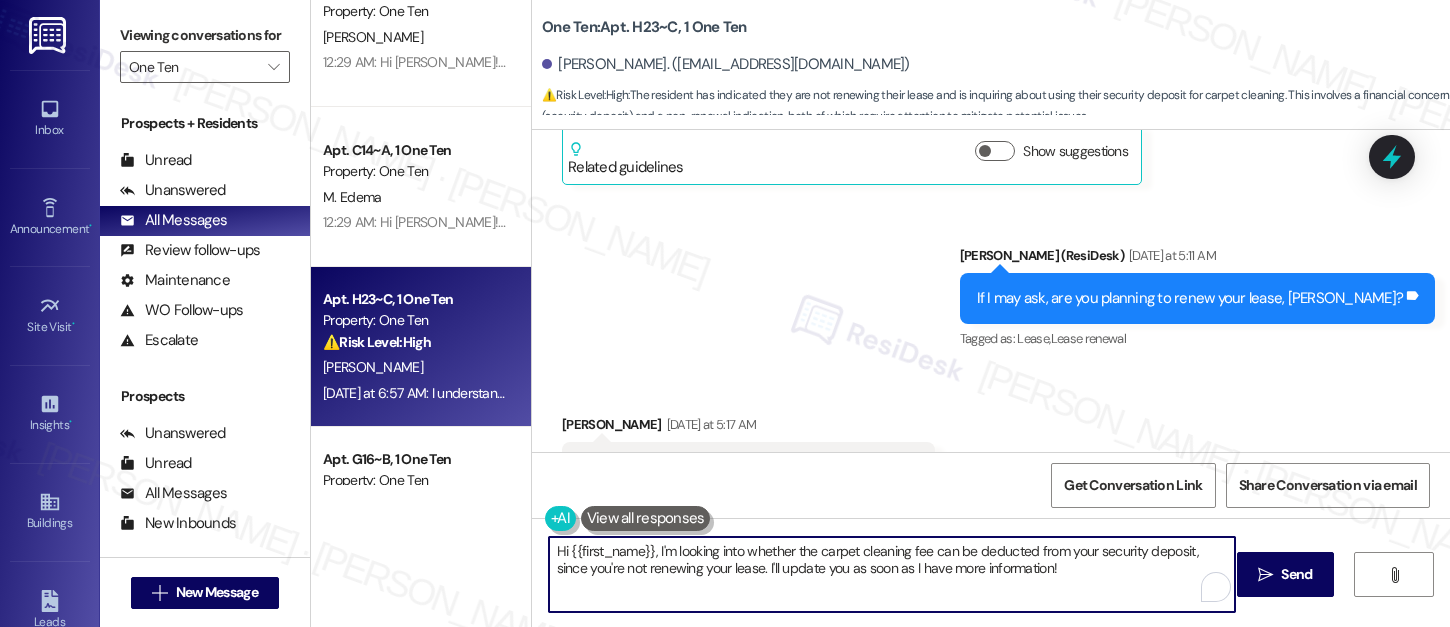 click on "Hi {{first_name}}, I'm looking into whether the carpet cleaning fee can be deducted from your security deposit, since you're not renewing your lease. I'll update you as soon as I have more information!" at bounding box center (892, 574) 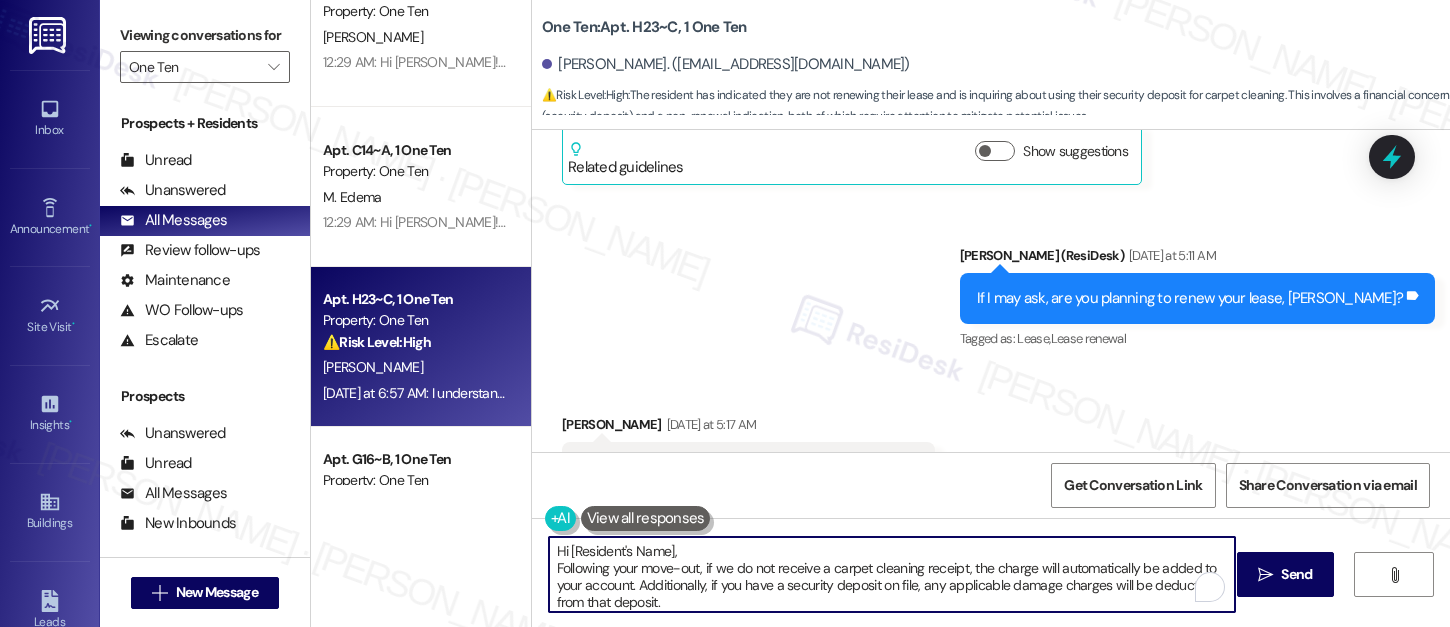 scroll, scrollTop: 34, scrollLeft: 0, axis: vertical 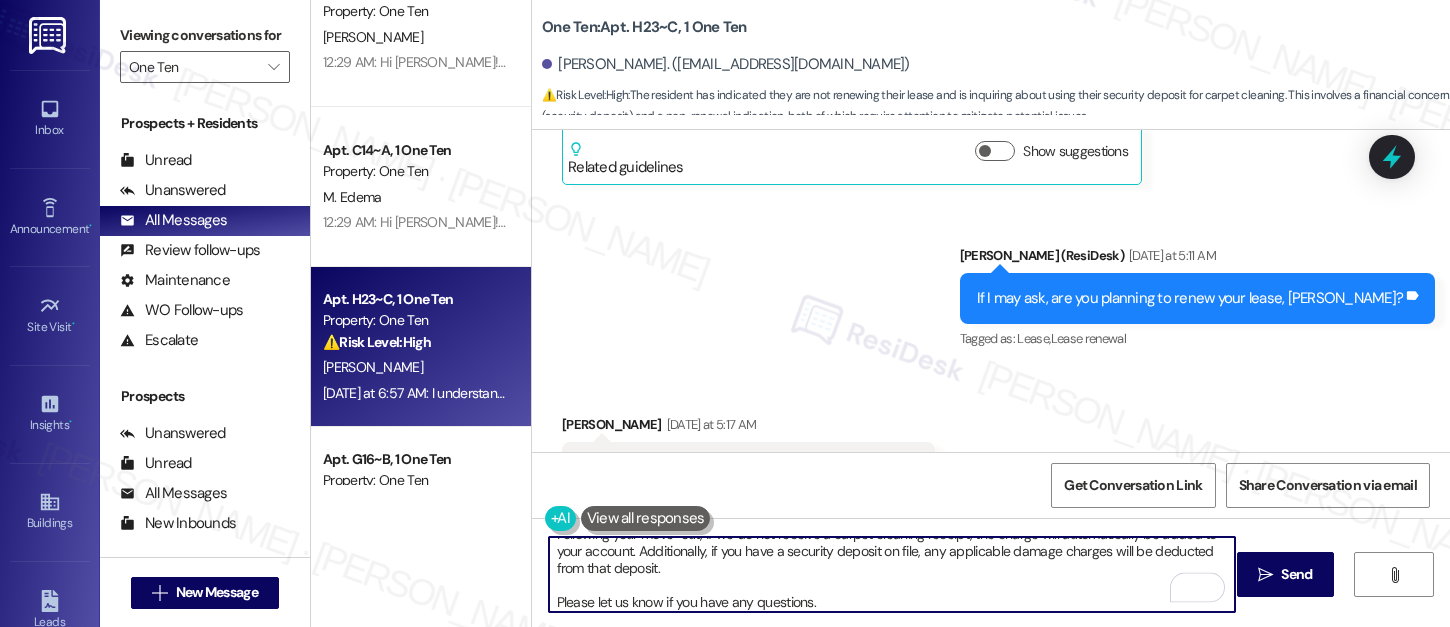 click on "[PERSON_NAME] [DATE] at 5:17 AM" at bounding box center (748, 428) 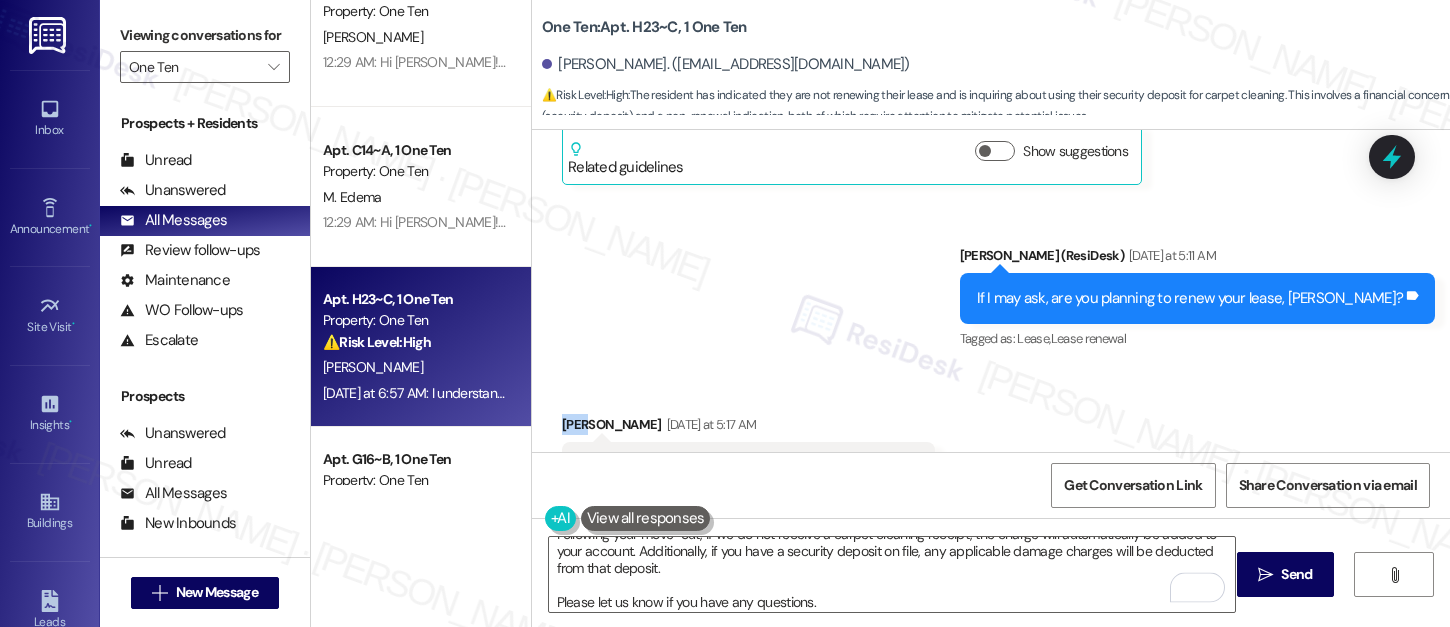 click on "[PERSON_NAME] [DATE] at 5:17 AM" at bounding box center [748, 428] 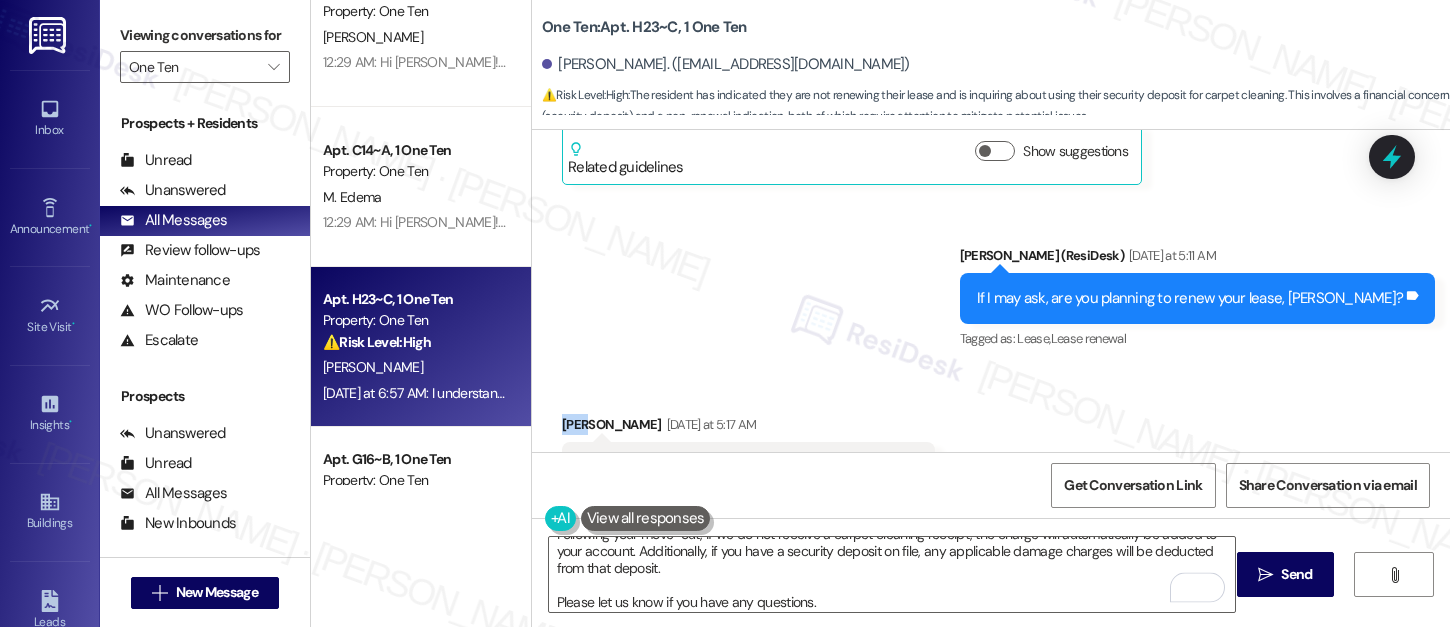 scroll, scrollTop: 34, scrollLeft: 0, axis: vertical 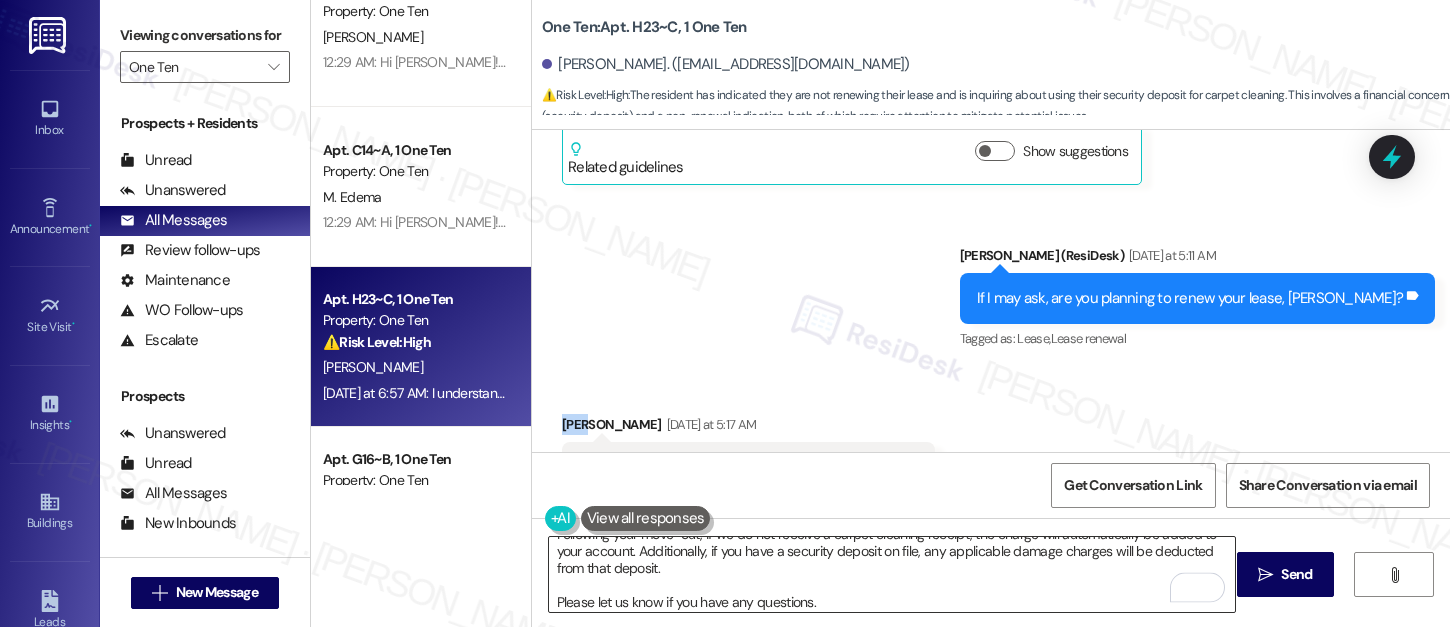 copy on "[PERSON_NAME]" 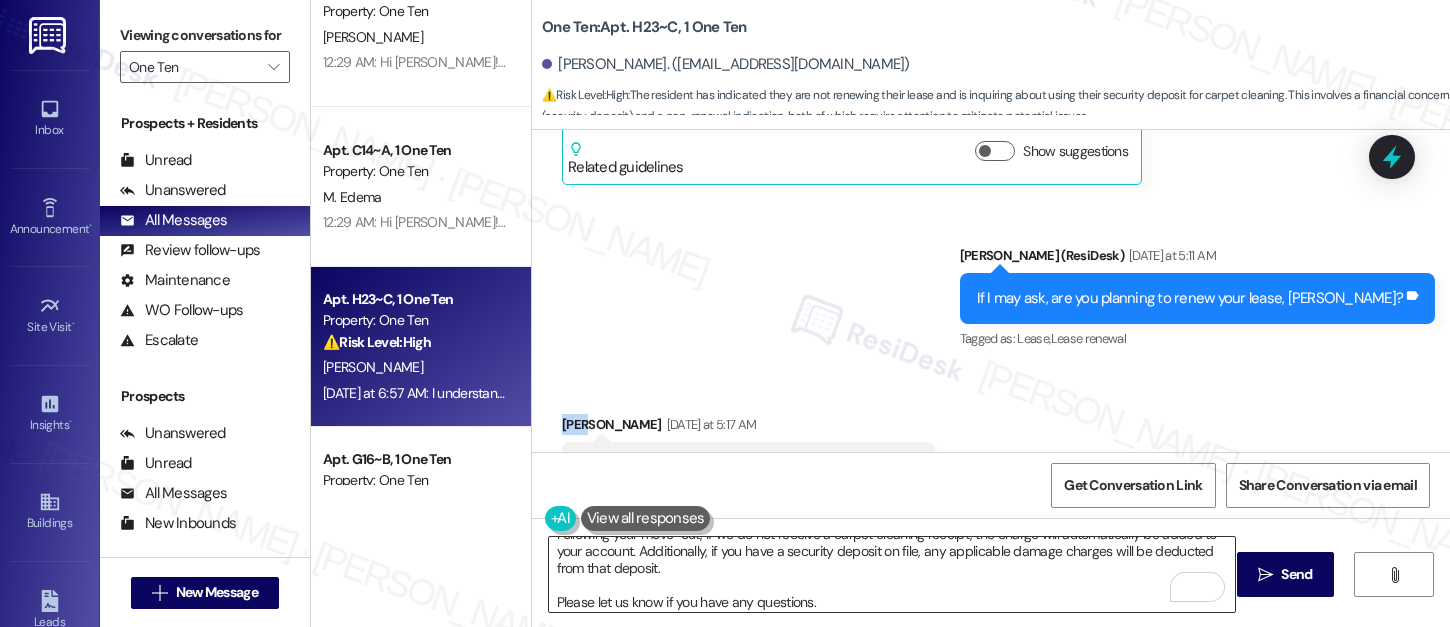 scroll, scrollTop: 25, scrollLeft: 0, axis: vertical 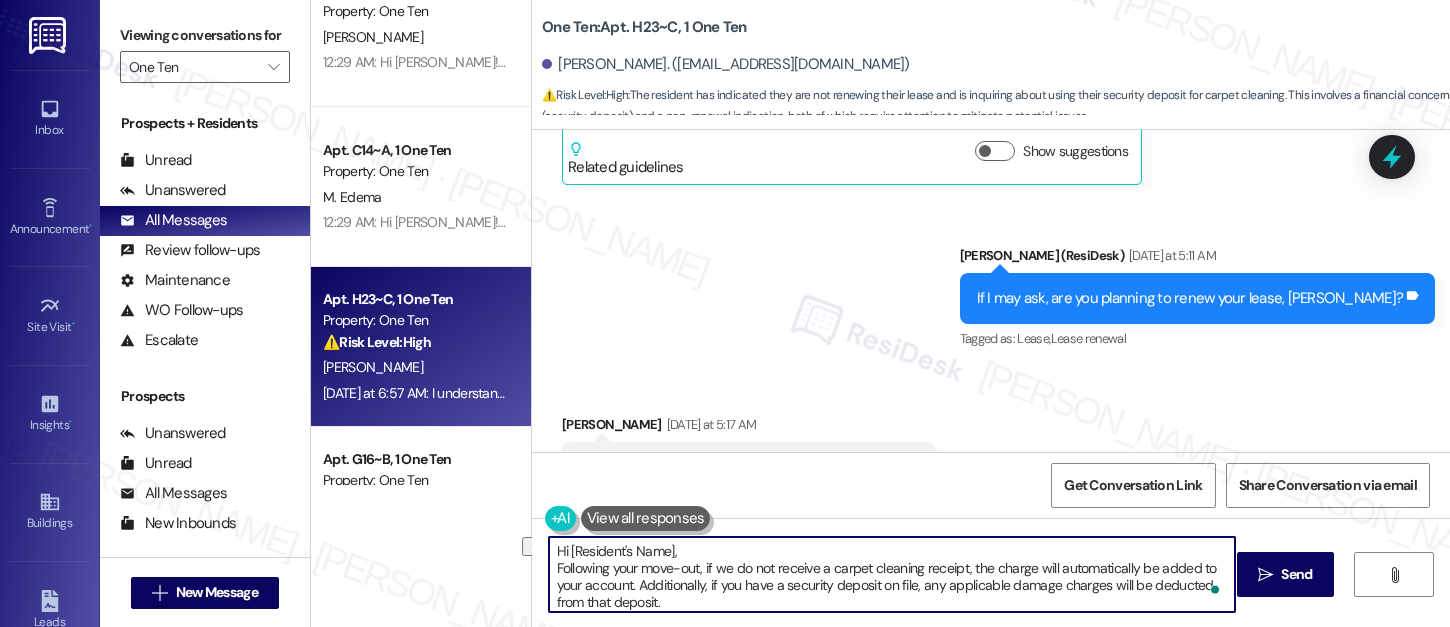 drag, startPoint x: 560, startPoint y: 547, endPoint x: 669, endPoint y: 548, distance: 109.004585 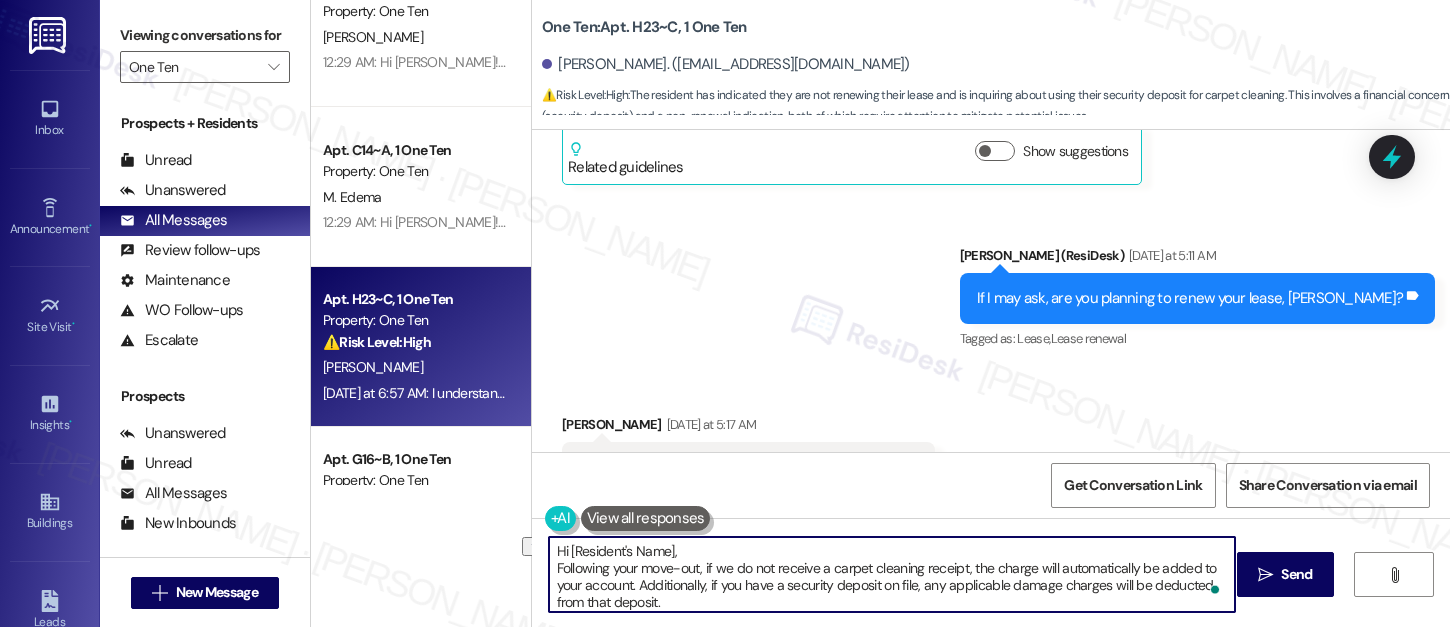 paste on "[PERSON_NAME]" 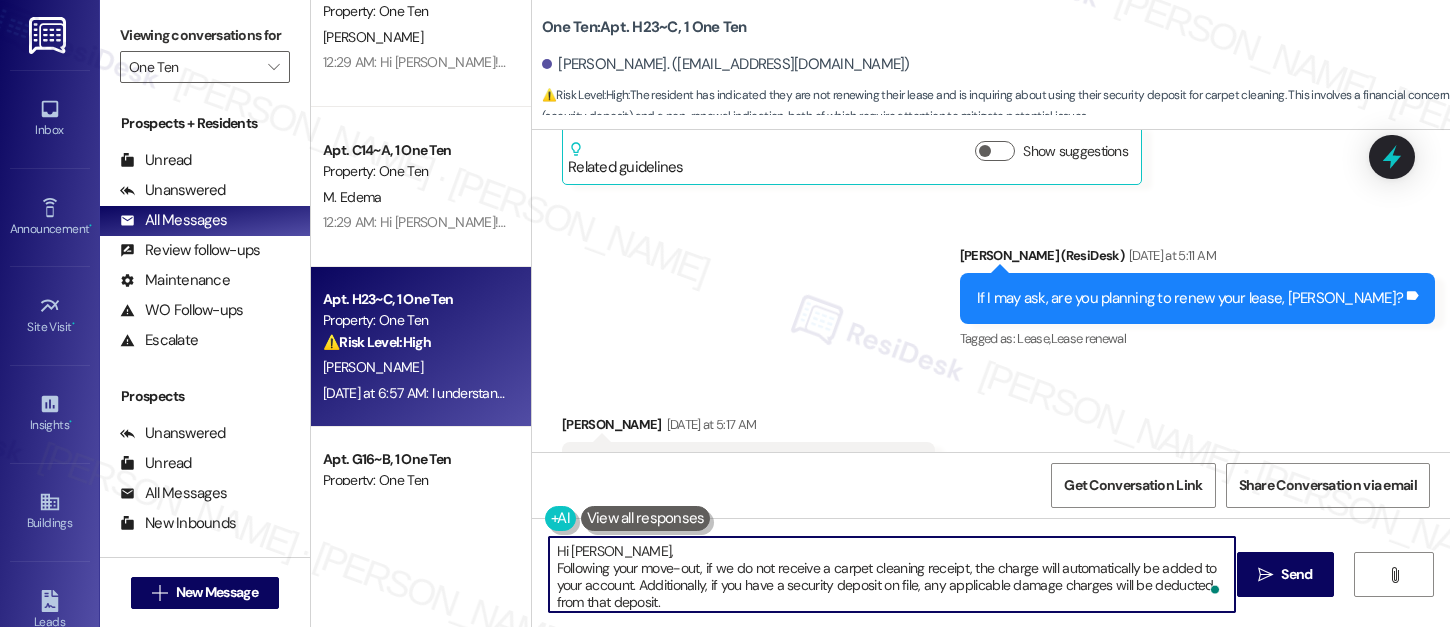 click on "Hi [PERSON_NAME],
Following your move-out, if we do not receive a carpet cleaning receipt, the charge will automatically be added to your account. Additionally, if you have a security deposit on file, any applicable damage charges will be deducted from that deposit.
Please let us know if you have any questions." at bounding box center (892, 574) 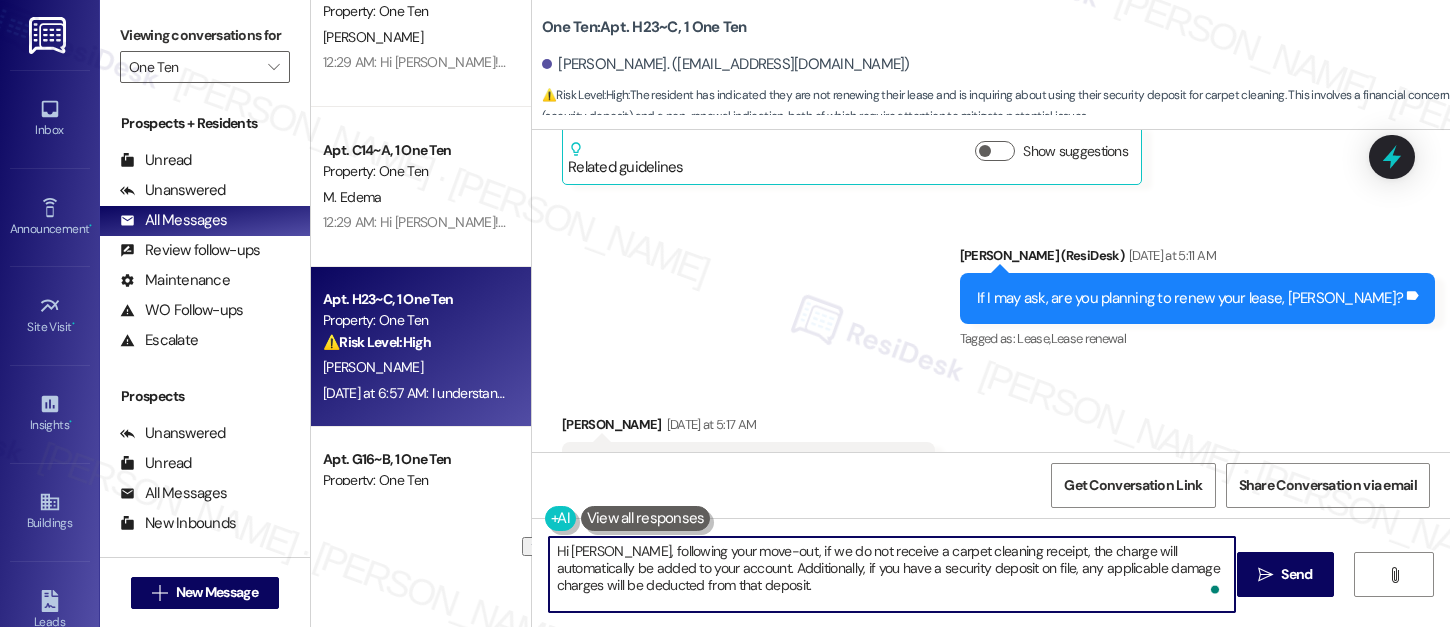 drag, startPoint x: 704, startPoint y: 551, endPoint x: 835, endPoint y: 555, distance: 131.06105 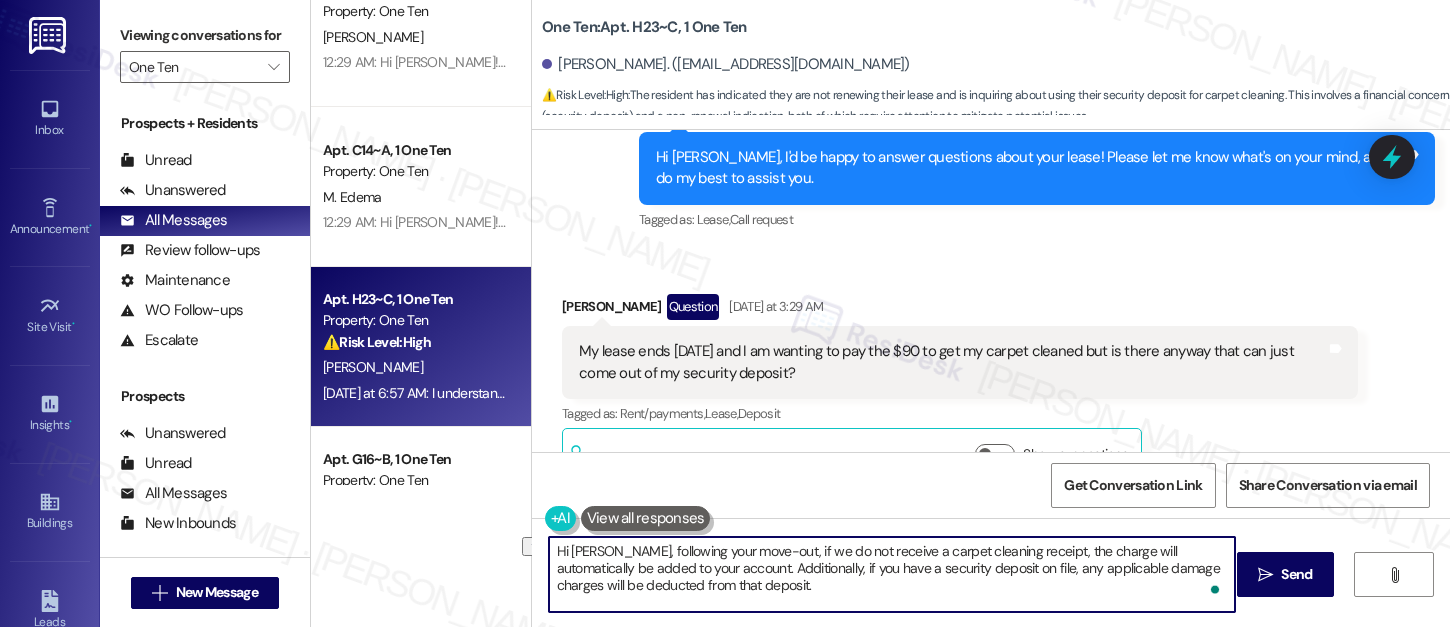 scroll, scrollTop: 4637, scrollLeft: 0, axis: vertical 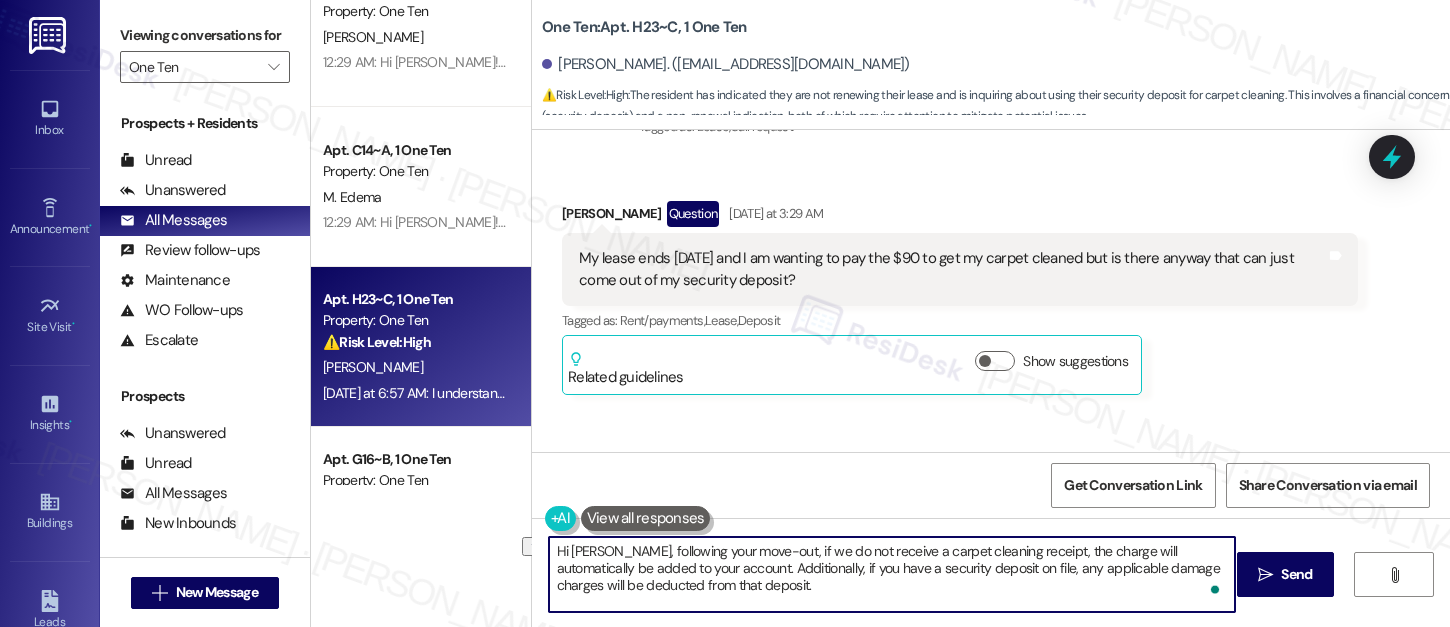 drag, startPoint x: 658, startPoint y: 563, endPoint x: 680, endPoint y: 558, distance: 22.561028 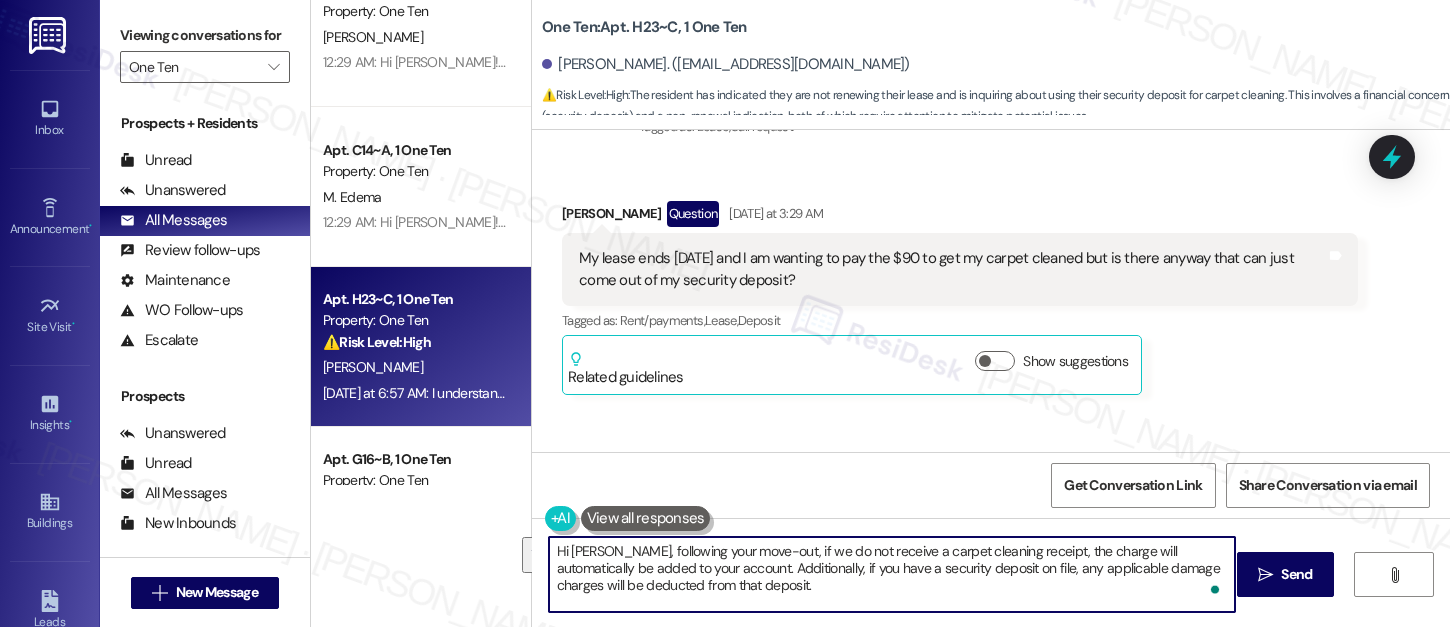 click on "Hi [PERSON_NAME], following your move-out, if we do not receive a carpet cleaning receipt, the charge will automatically be added to your account. Additionally, if you have a security deposit on file, any applicable damage charges will be deducted from that deposit.
Please let us know if you have any questions." at bounding box center [892, 574] 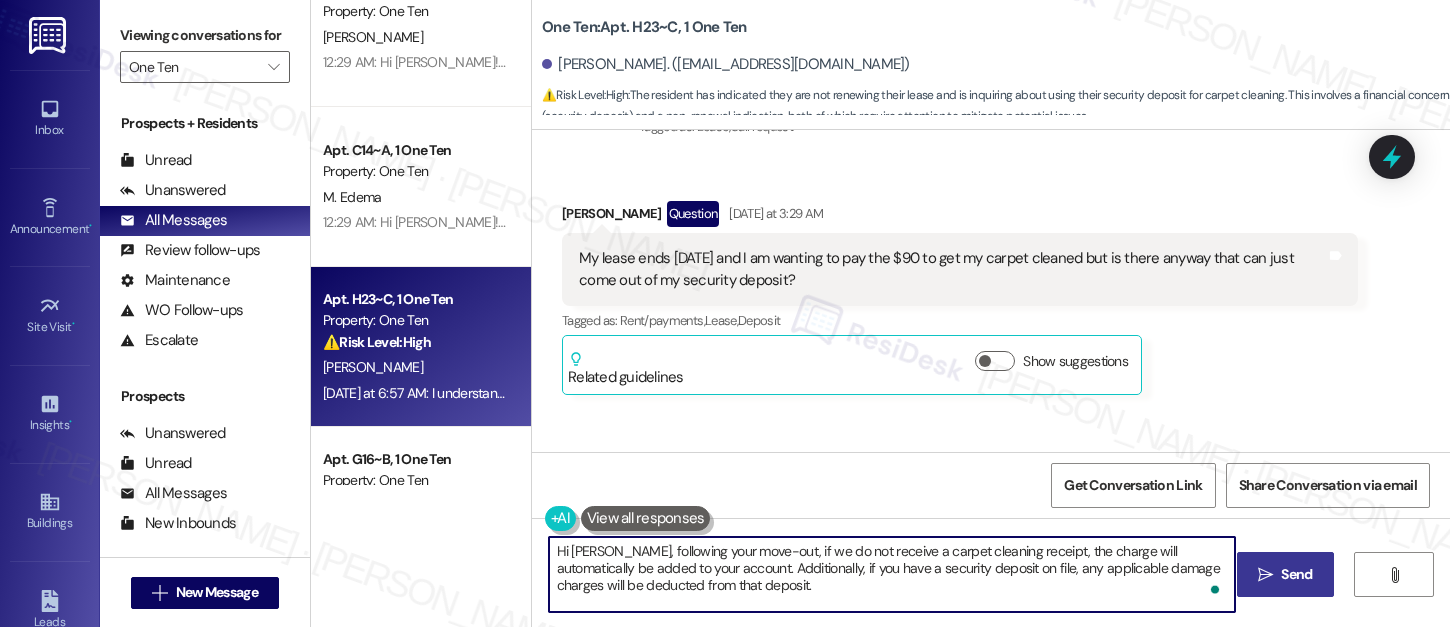 type on "Hi [PERSON_NAME], following your move-out, if we do not receive a carpet cleaning receipt, the charge will automatically be added to your account. Additionally, if you have a security deposit on file, any applicable damage charges will be deducted from that deposit.
Please let us know if you have any questions." 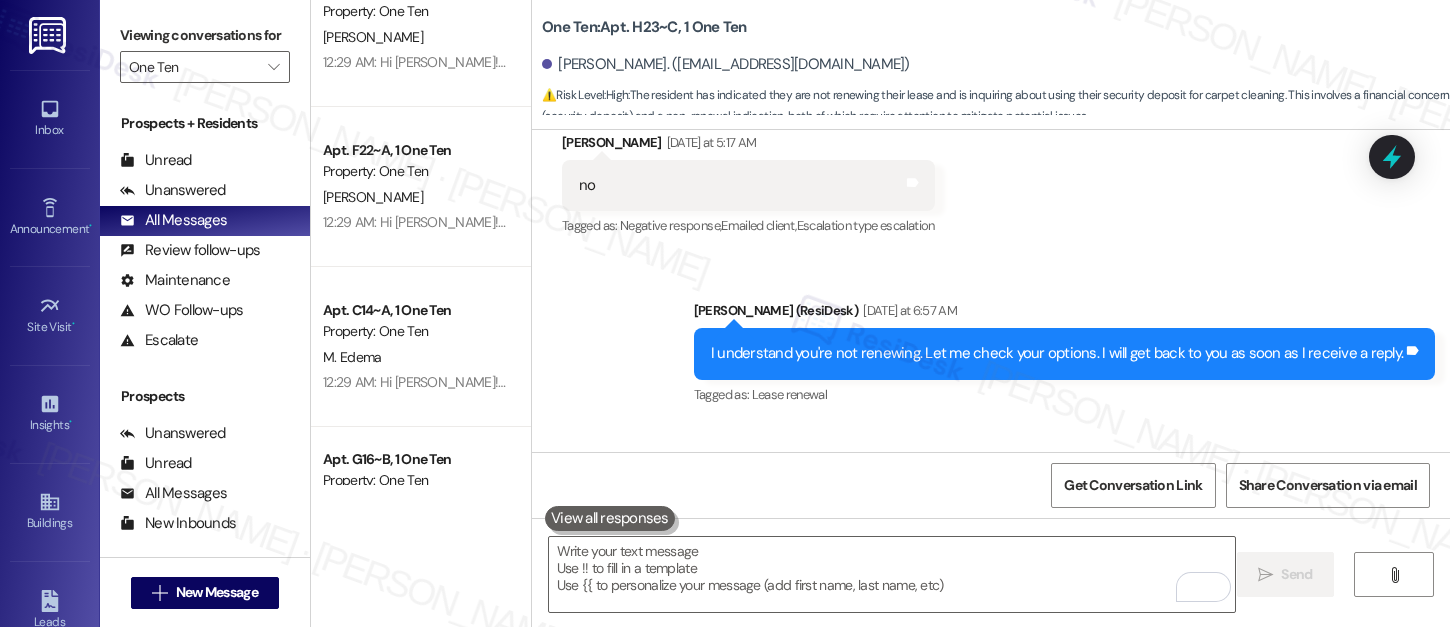 scroll, scrollTop: 5671, scrollLeft: 0, axis: vertical 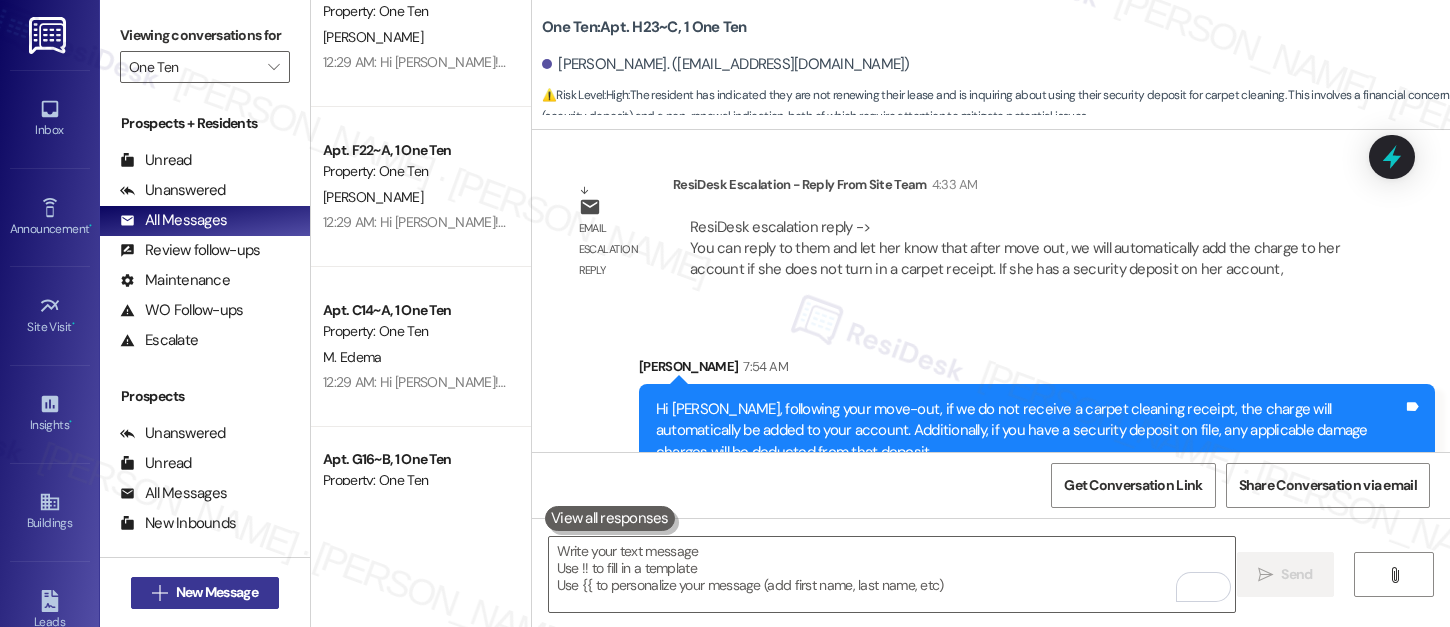 click on "New Message" at bounding box center (217, 592) 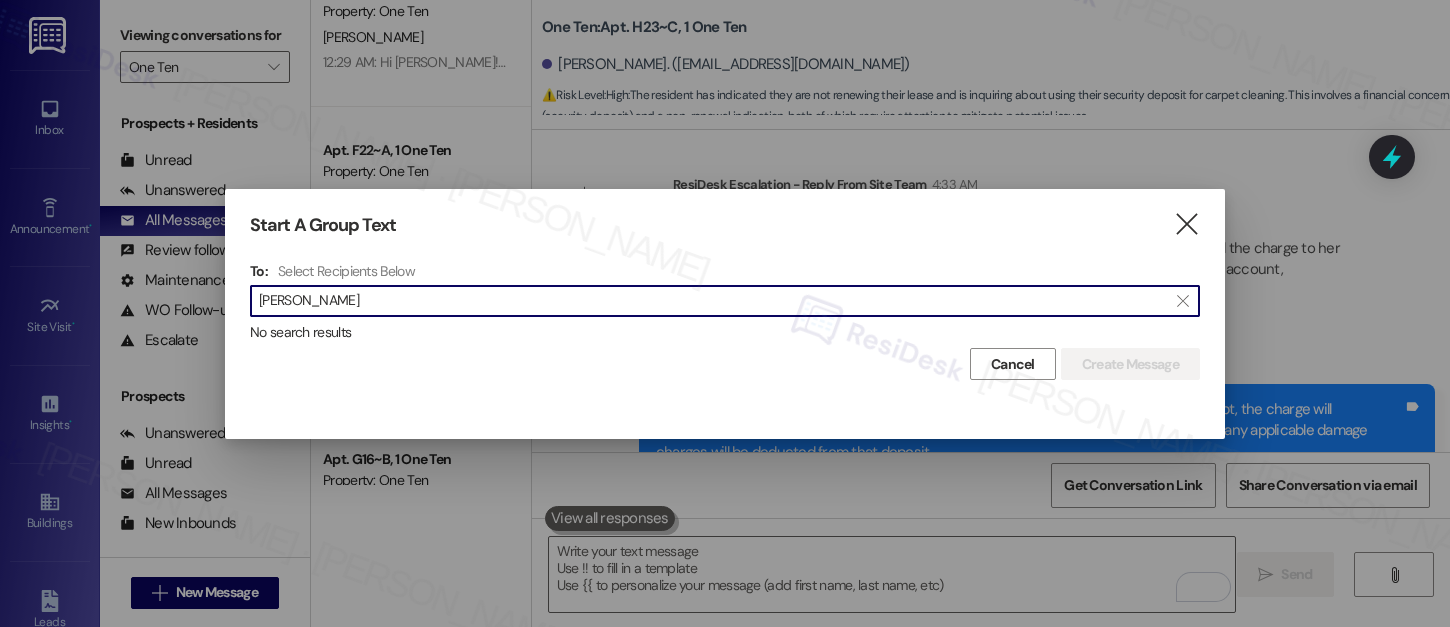scroll, scrollTop: 0, scrollLeft: 0, axis: both 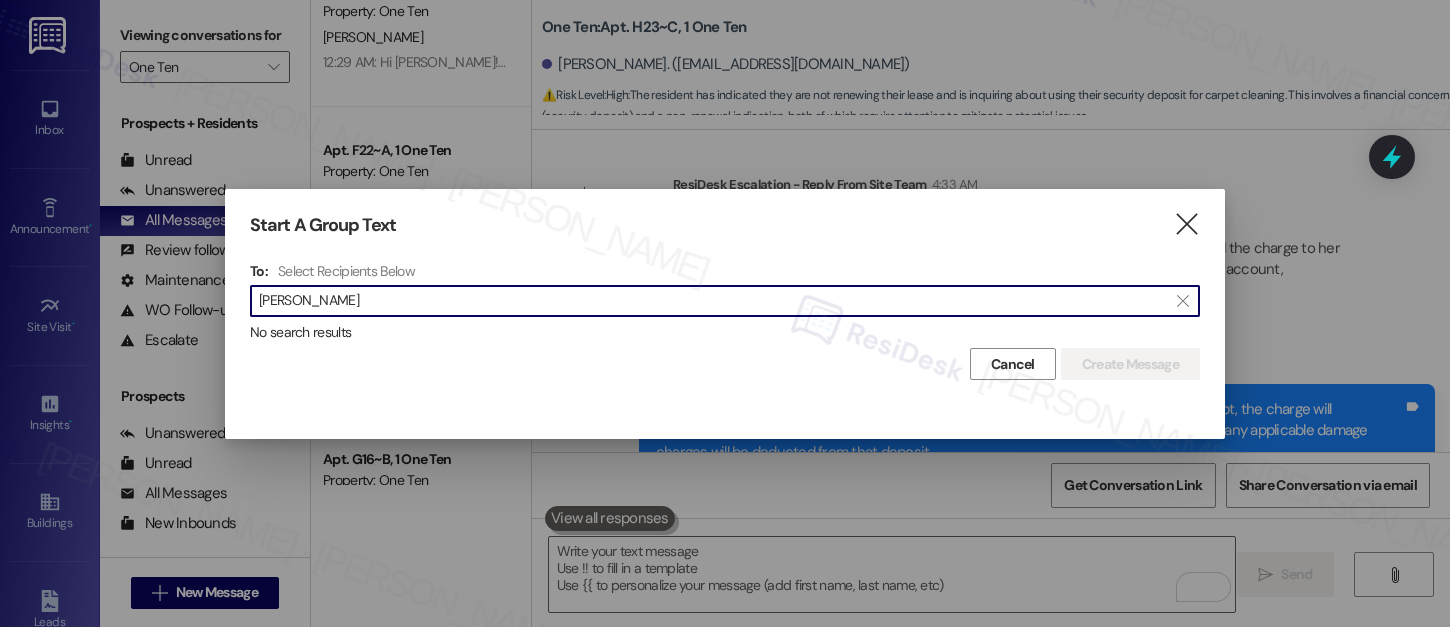 click on "[PERSON_NAME]" at bounding box center (713, 301) 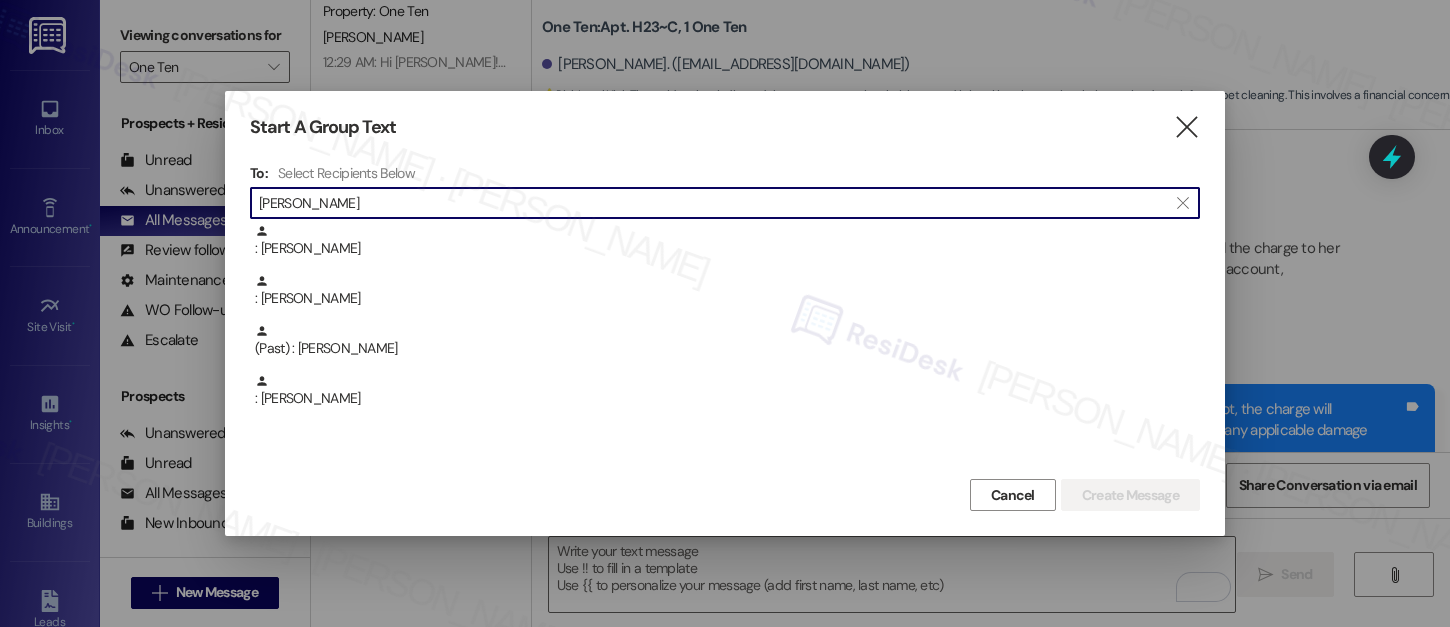 type on "[PERSON_NAME]" 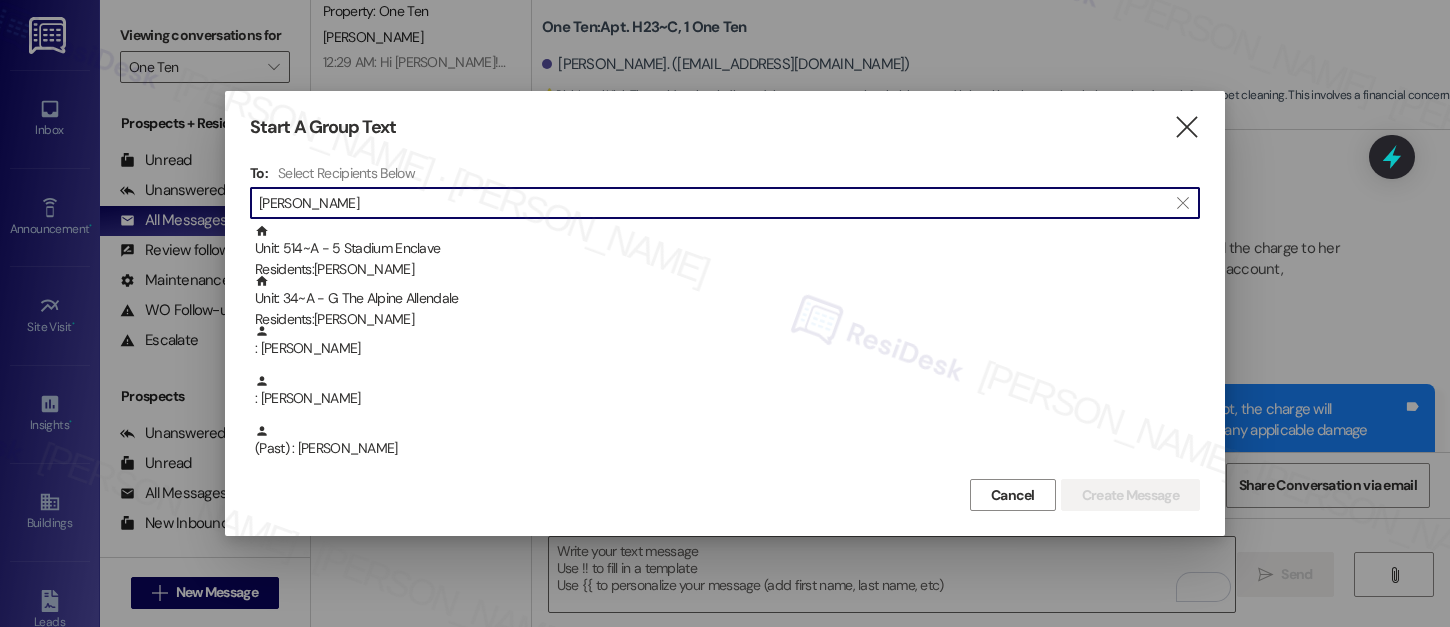 scroll, scrollTop: 100, scrollLeft: 0, axis: vertical 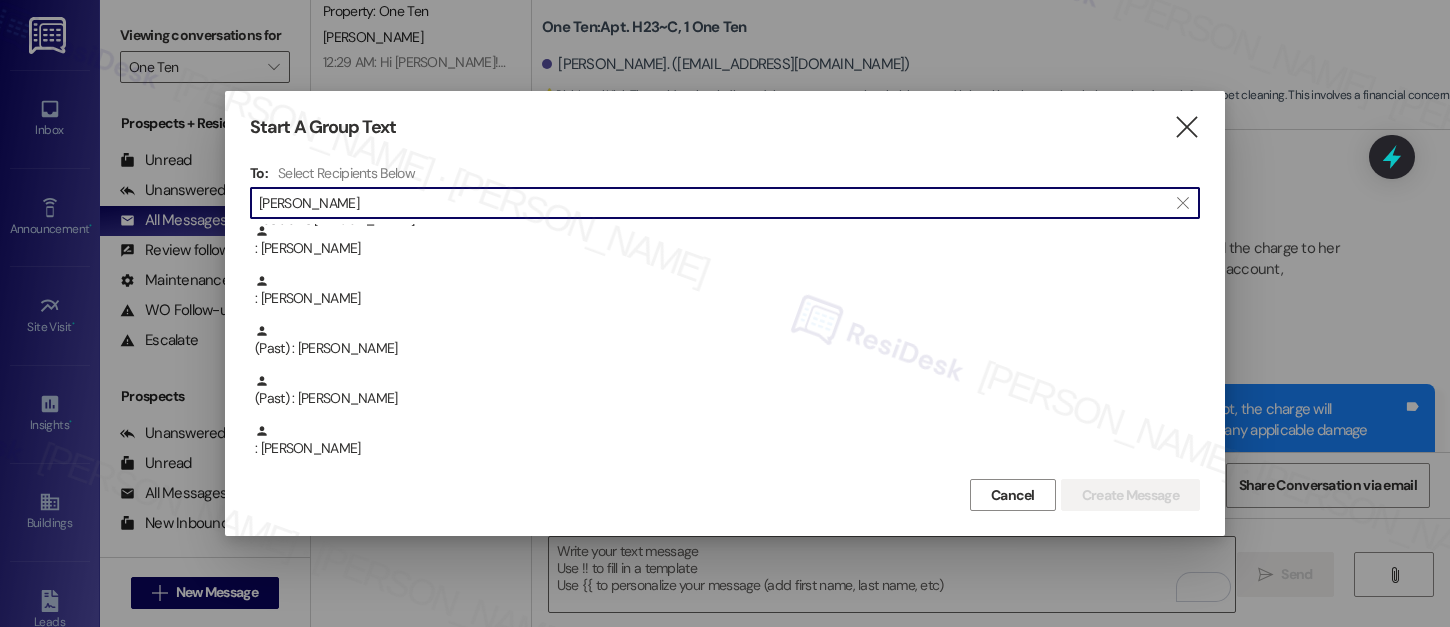 click on "Cancel" at bounding box center [1013, 495] 